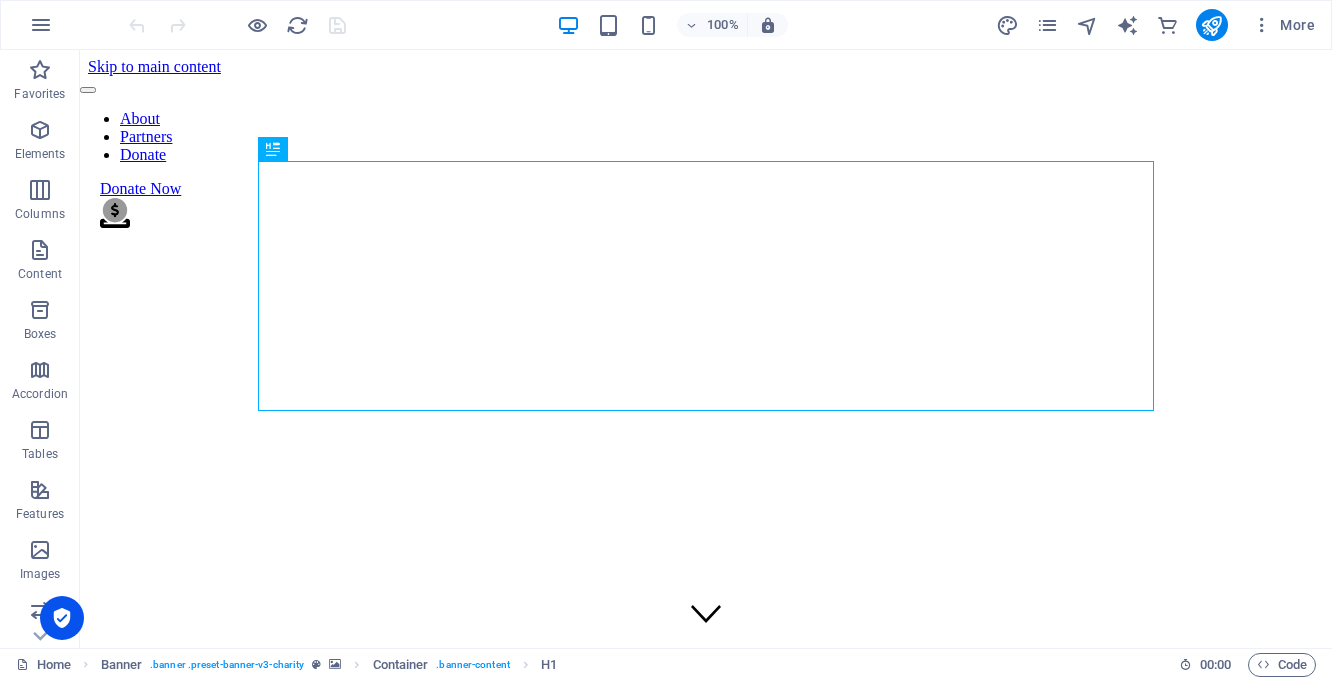 scroll, scrollTop: 0, scrollLeft: 0, axis: both 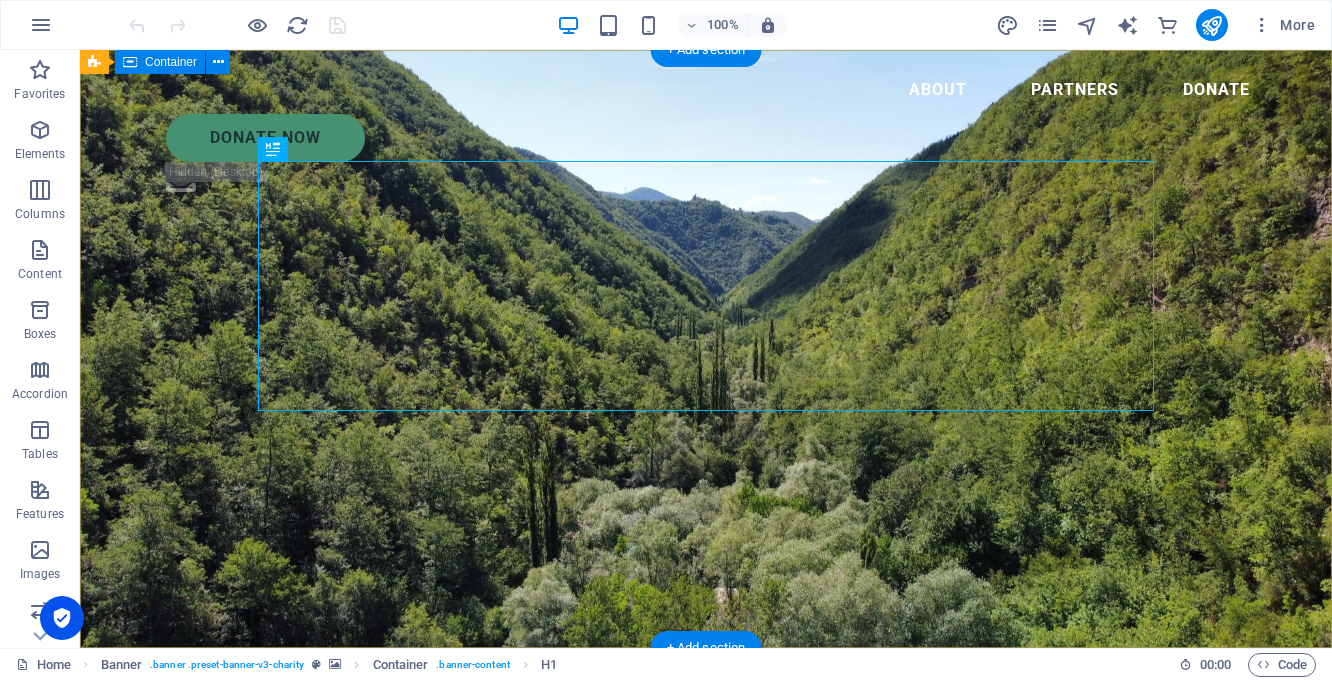 click on "Friends of  Orange County  Parks and Recreation . Friends of Orange County Parks and Recreation is an 501-3c non-profit formed for the purpose of providing an opportunity for Orange County residents to support our local parks through donations, [DEMOGRAPHIC_DATA] work, and participation on Orange County advisory boards." at bounding box center (706, 890) 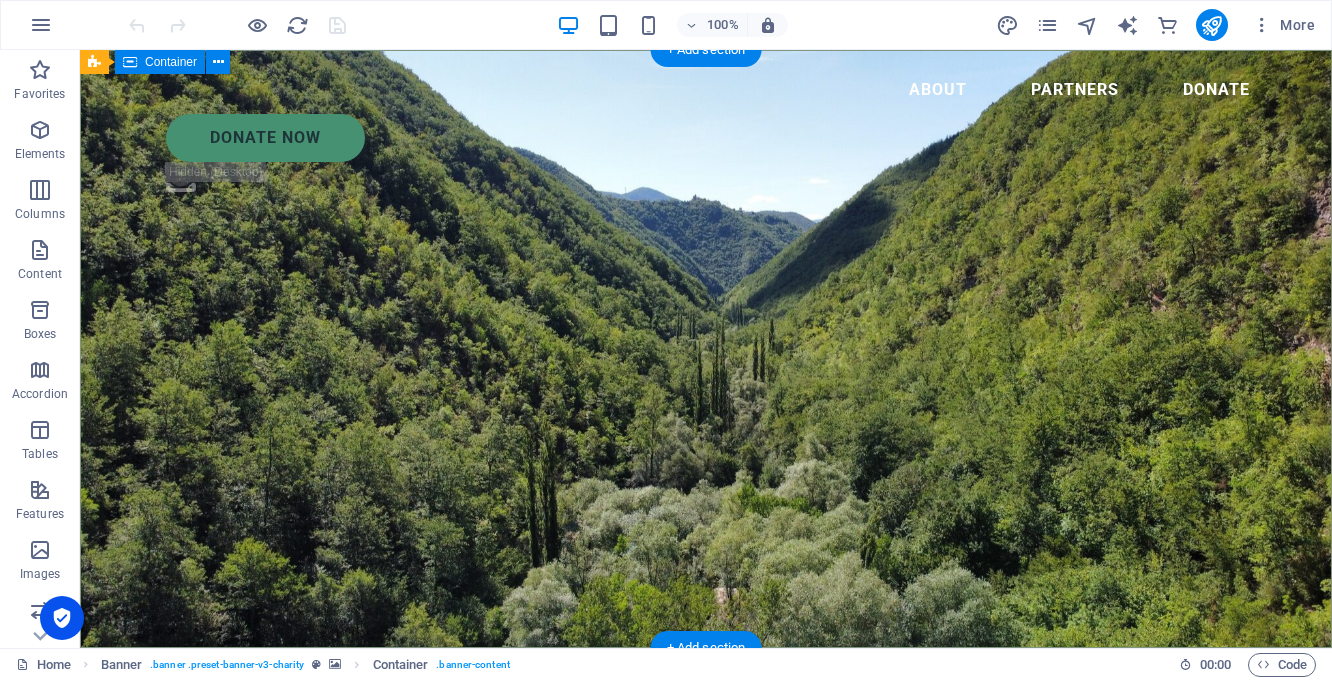 click on "Friends of  Orange County  Parks and Recreation . Friends of Orange County Parks and Recreation is an 501-3c non-profit formed for the purpose of providing an opportunity for Orange County residents to support our local parks through donations, [DEMOGRAPHIC_DATA] work, and participation on Orange County advisory boards." at bounding box center [706, 890] 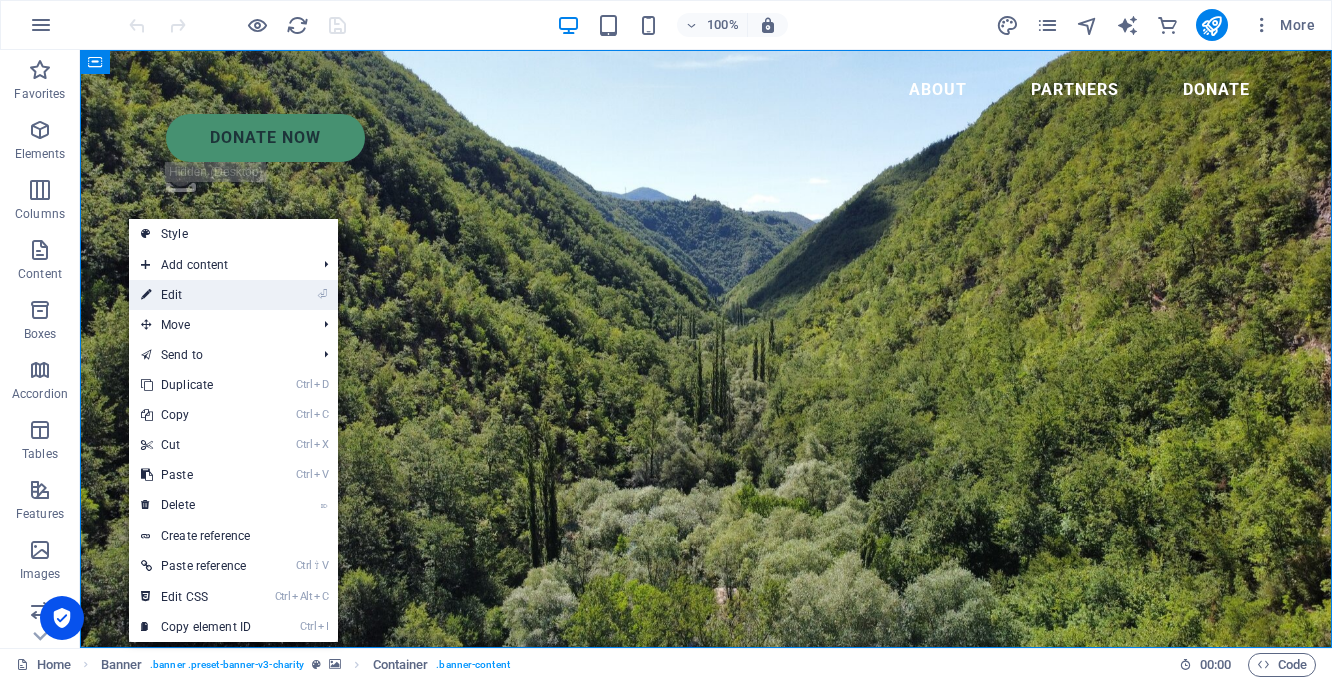 click on "⏎  Edit" at bounding box center [196, 295] 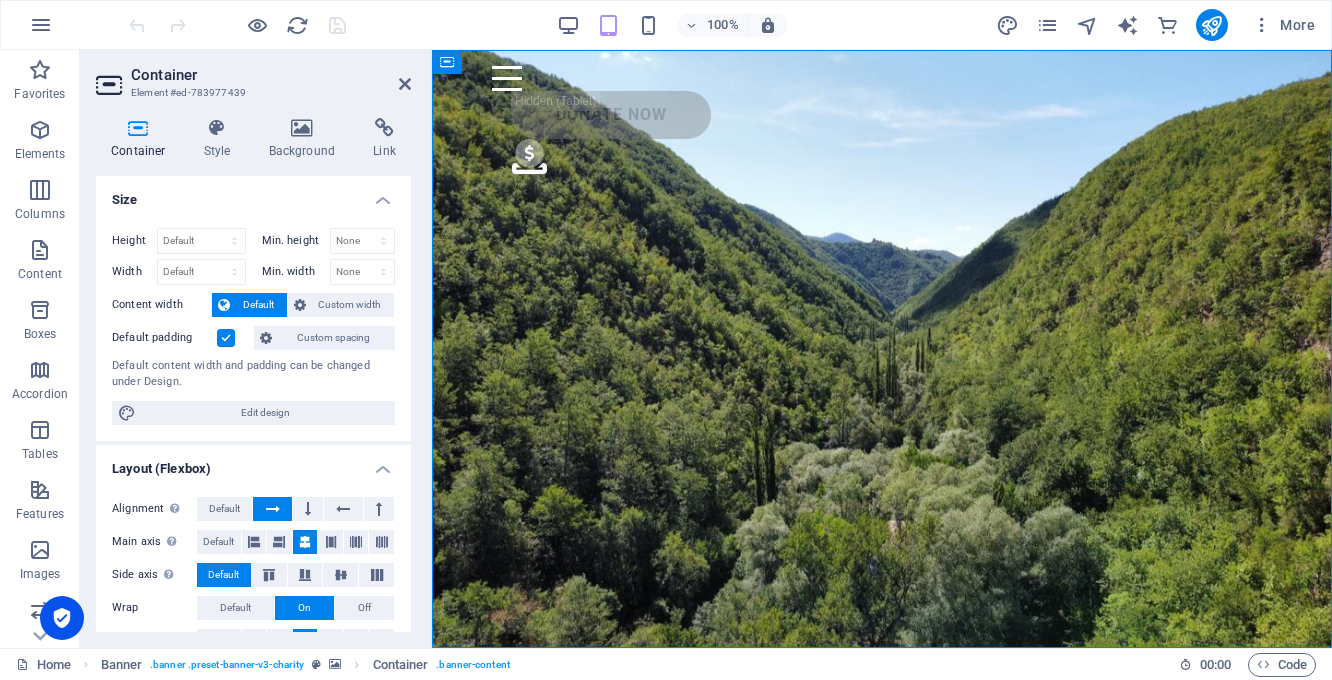 click on "Content width" at bounding box center (162, 305) 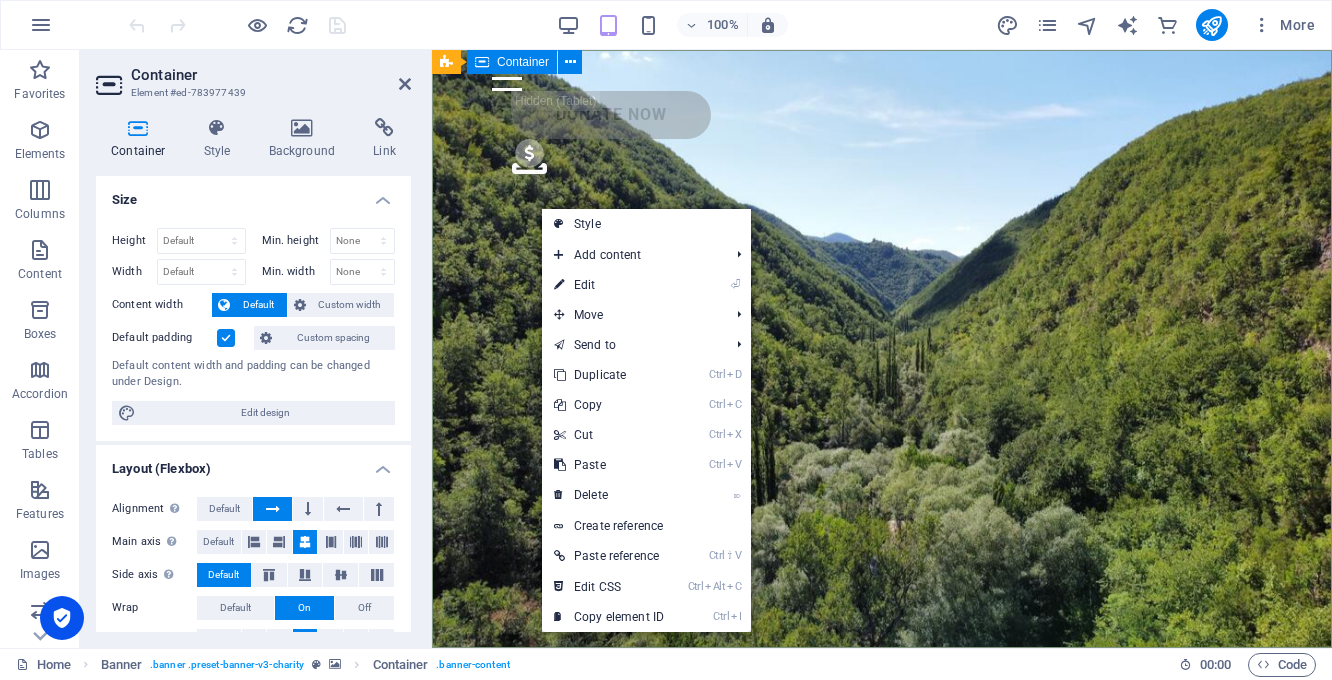 click on "Friends of  Orange County  Parks and Recreation . Friends of Orange County Parks and Recreation is an 501-3c non-profit formed for the purpose of providing an opportunity for Orange County residents to support our local parks through donations, [DEMOGRAPHIC_DATA] work, and participation on Orange County advisory boards." at bounding box center [882, 879] 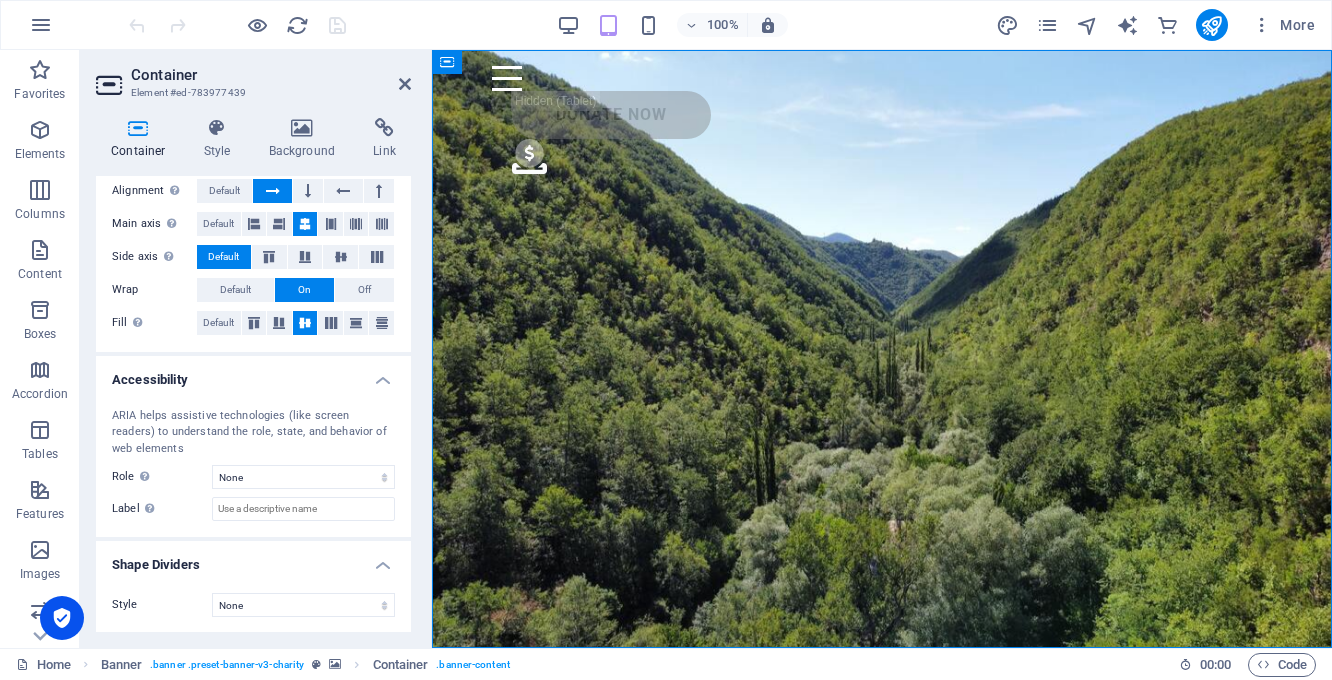 scroll, scrollTop: 115, scrollLeft: 0, axis: vertical 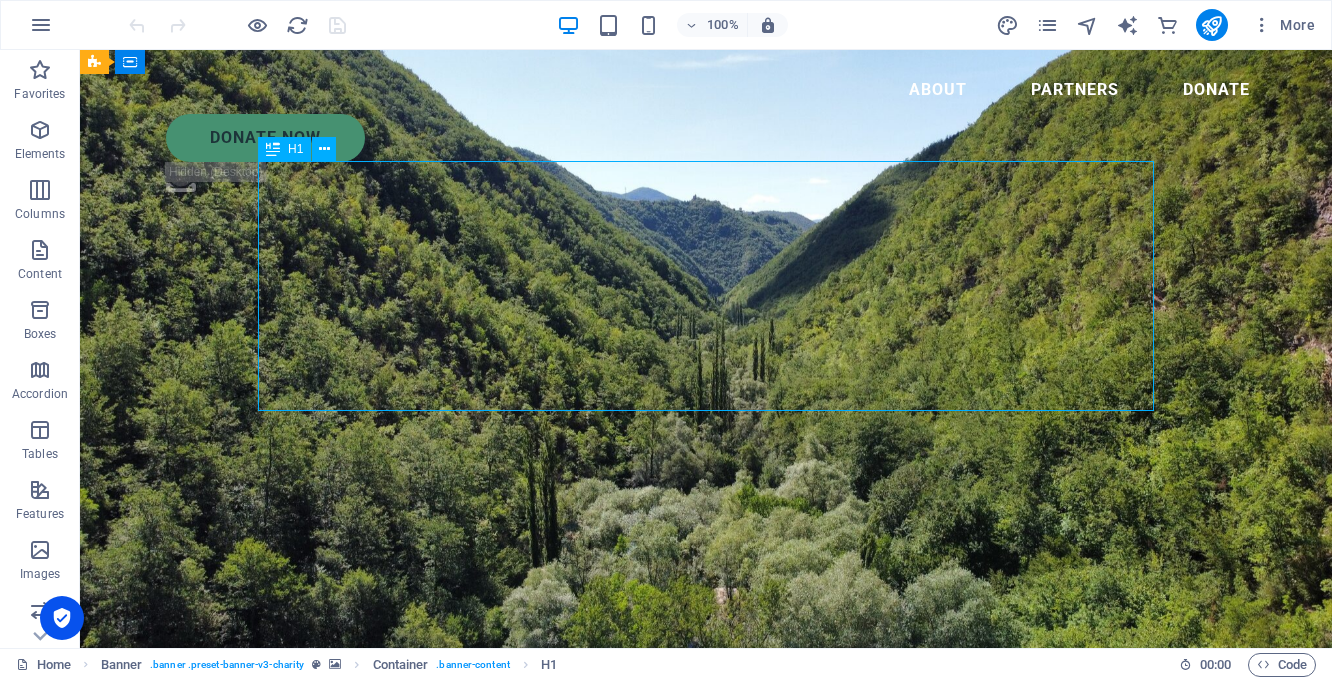 drag, startPoint x: 273, startPoint y: 378, endPoint x: 300, endPoint y: 253, distance: 127.88276 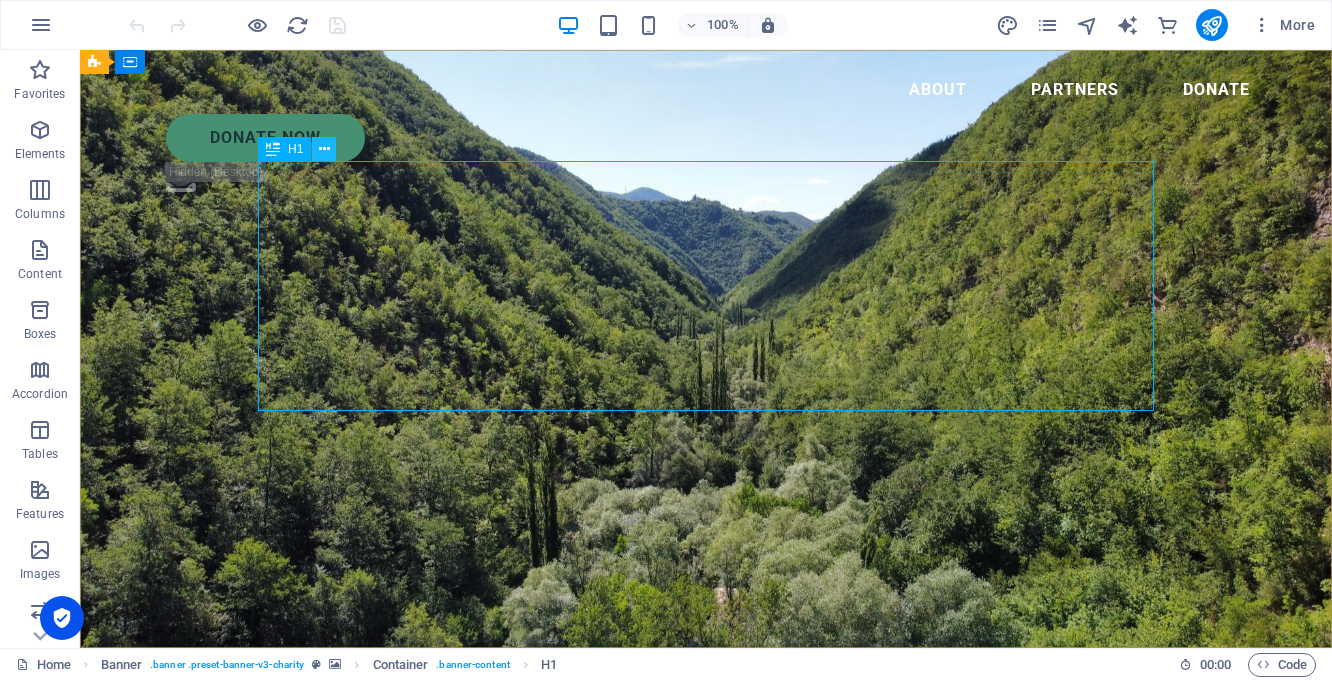 click at bounding box center [324, 149] 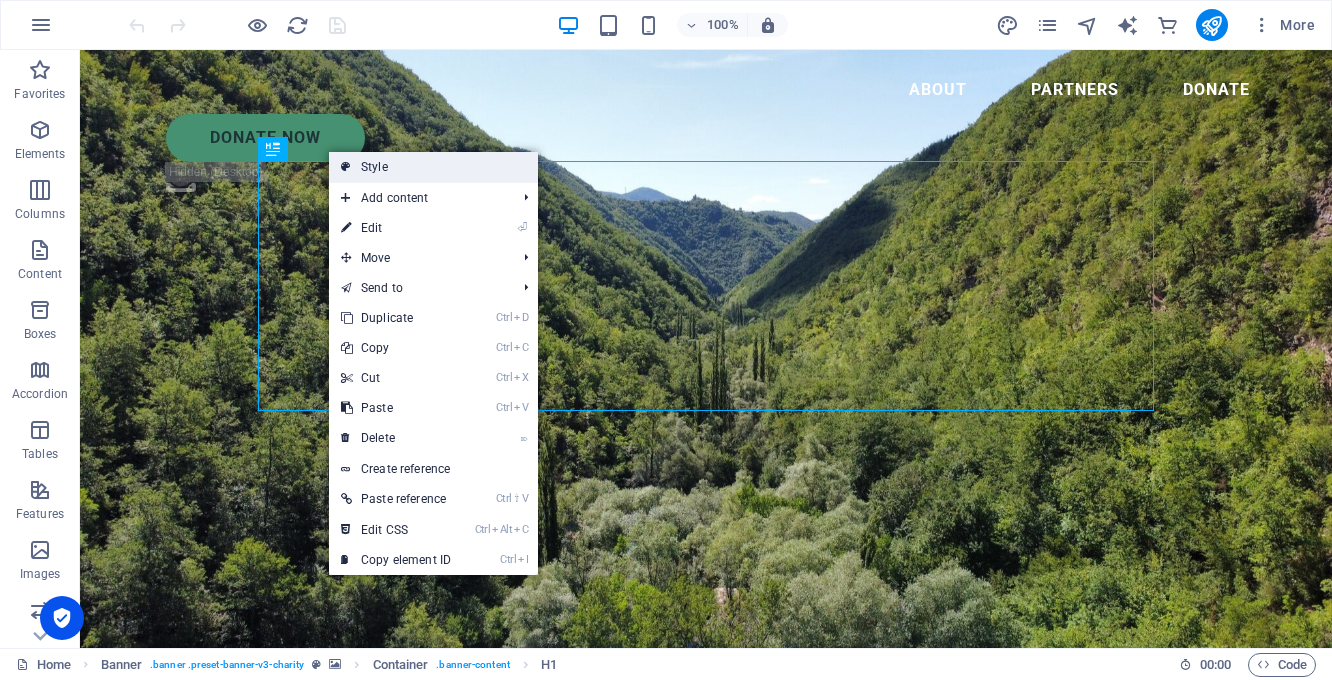 drag, startPoint x: 327, startPoint y: 150, endPoint x: 387, endPoint y: 166, distance: 62.0967 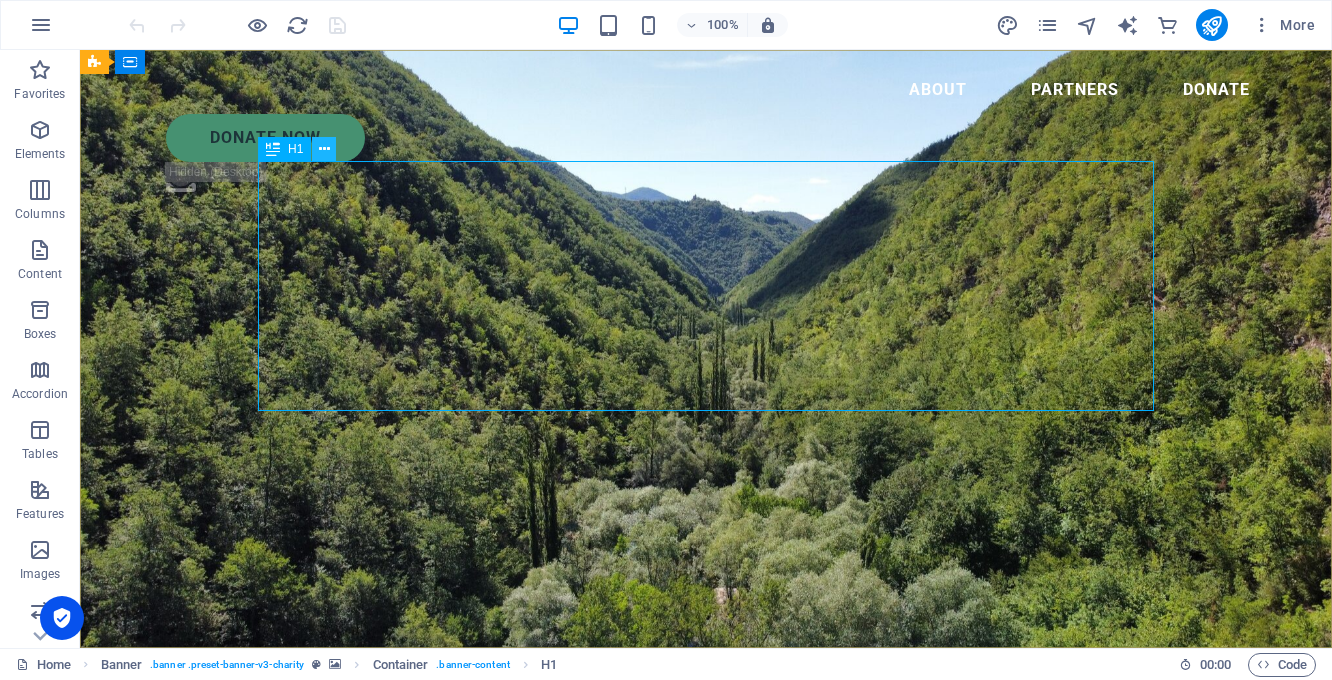 click at bounding box center [324, 149] 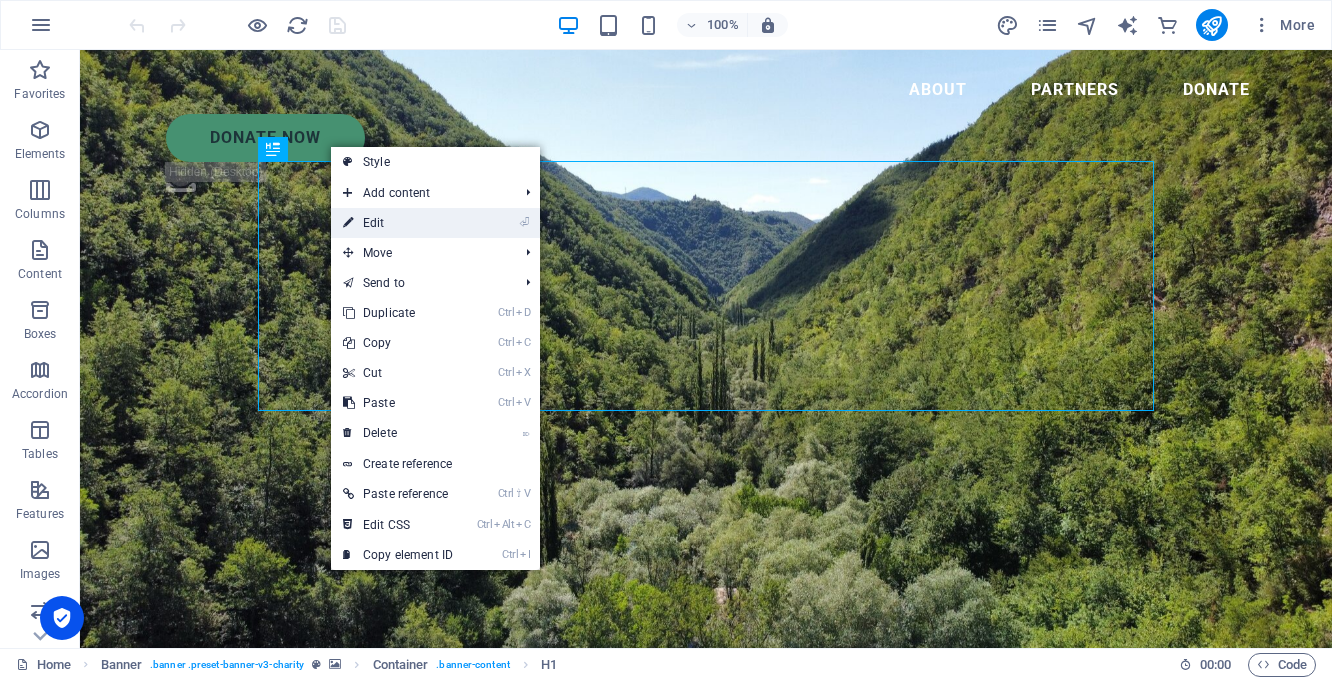 click on "⏎  Edit" at bounding box center [398, 223] 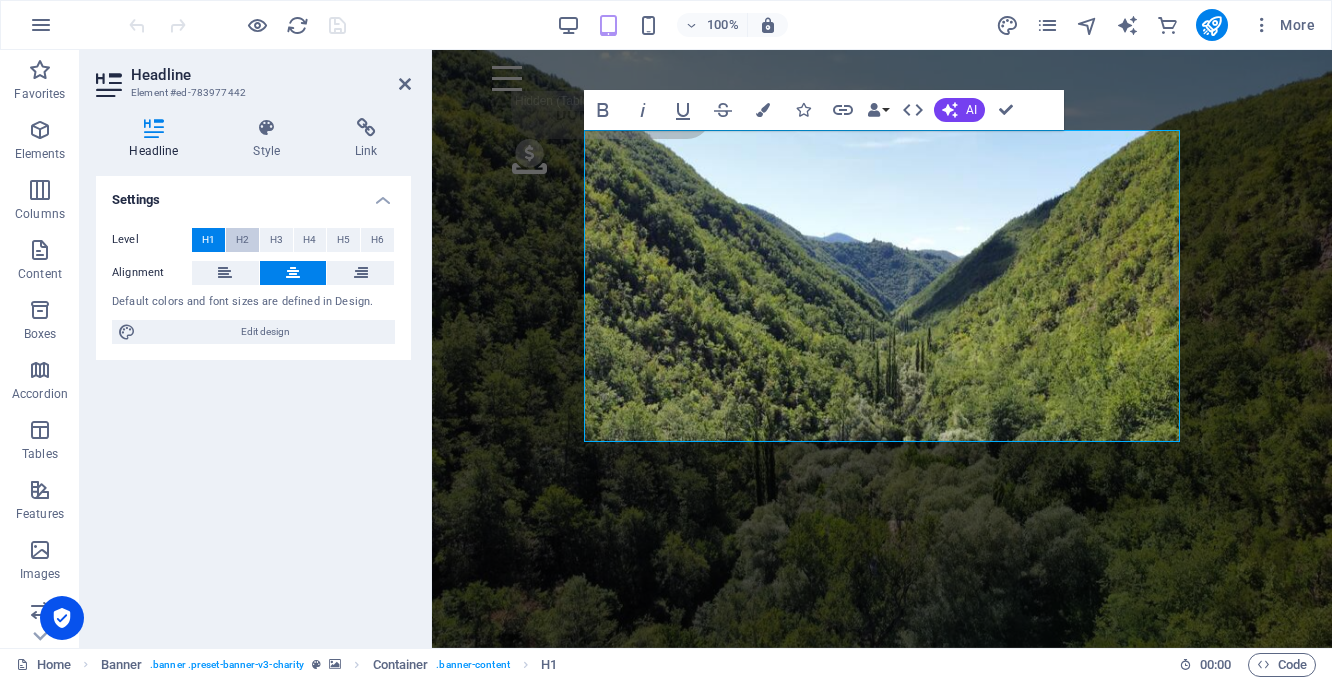 click on "H2" at bounding box center (242, 240) 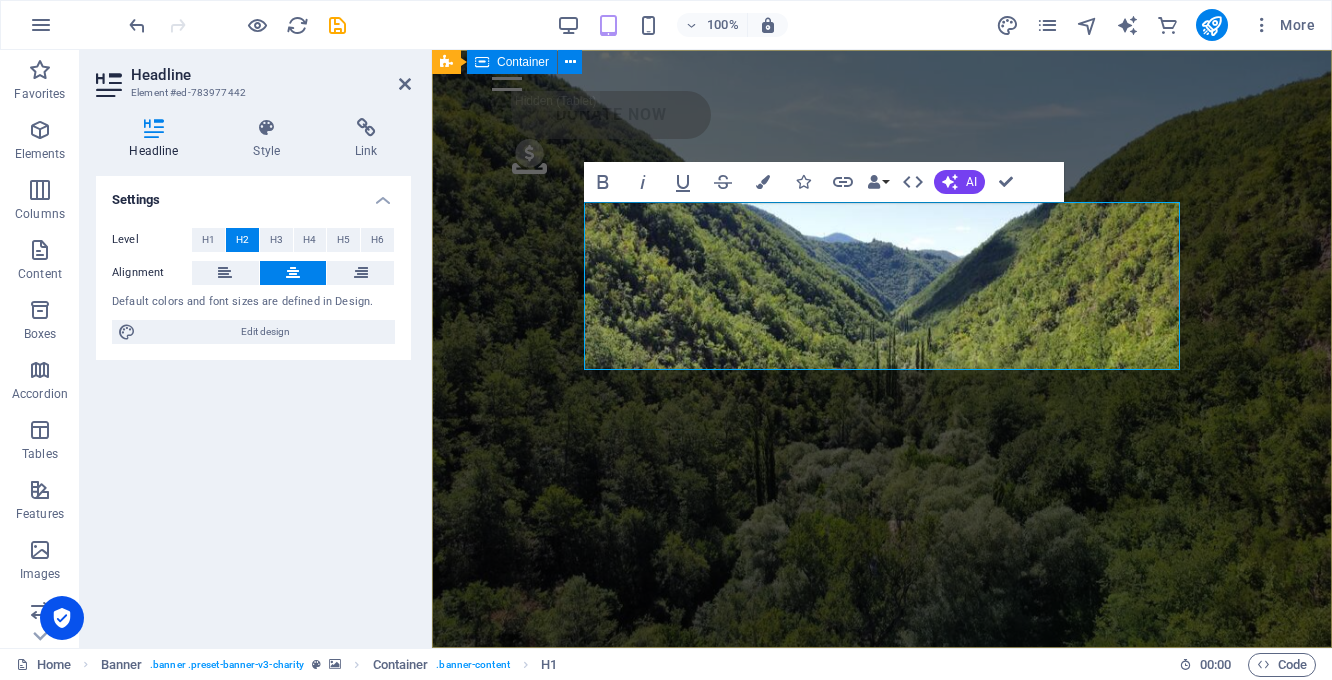 click on "Friends of  Orange County  Parks and Recreation . Friends of Orange County Parks and Recreation is an 501-3c non-profit formed for the purpose of providing an opportunity for Orange County residents to support our local parks through donations, [DEMOGRAPHIC_DATA] work, and participation on Orange County advisory boards." at bounding box center (882, 846) 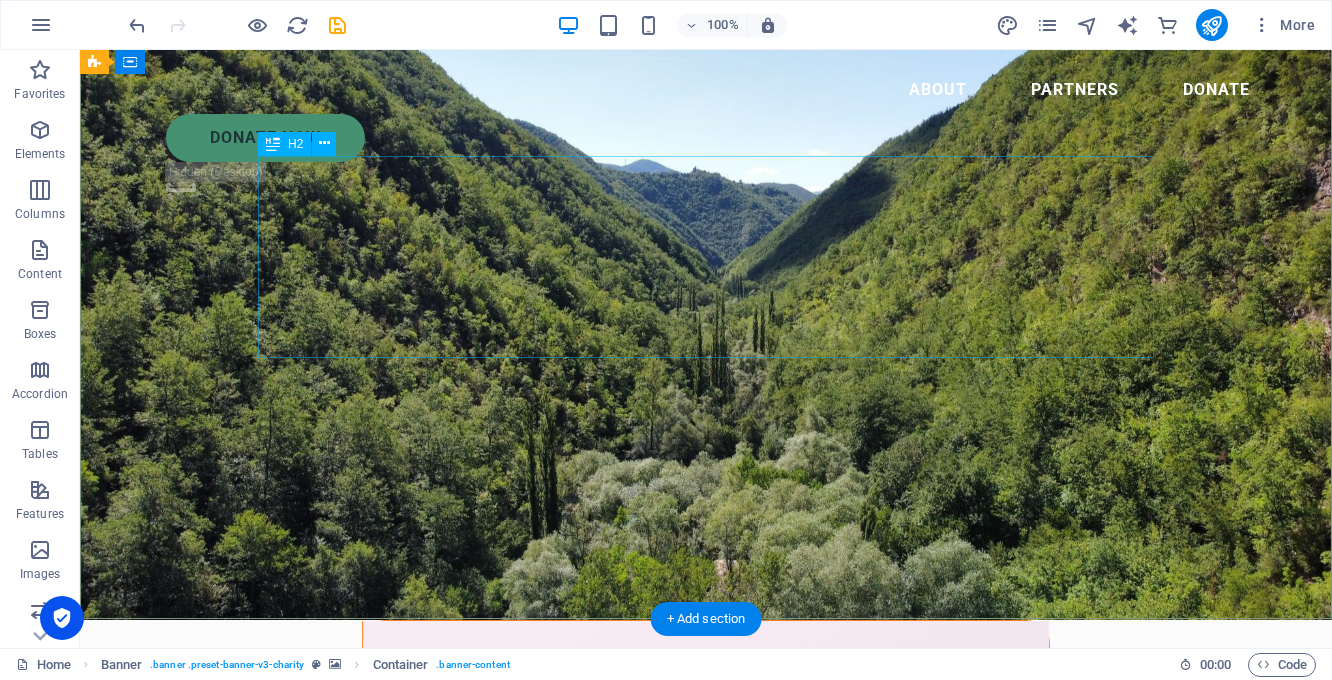 scroll, scrollTop: 29, scrollLeft: 0, axis: vertical 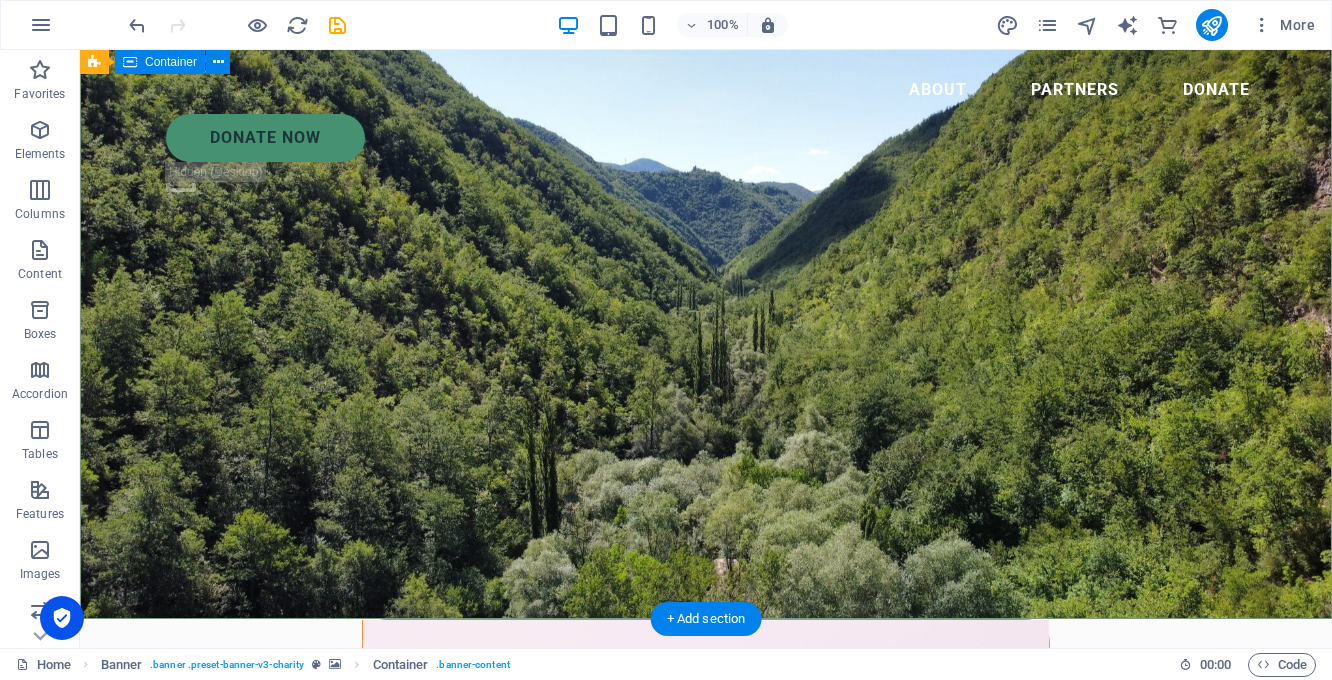 click on "Friends of  Orange County  Parks and Recreation . Friends of Orange County Parks and Recreation is an 501-3c non-profit formed for the purpose of providing an opportunity for Orange County residents to support our local parks through donations, [DEMOGRAPHIC_DATA] work, and participation on Orange County advisory boards." at bounding box center [706, 837] 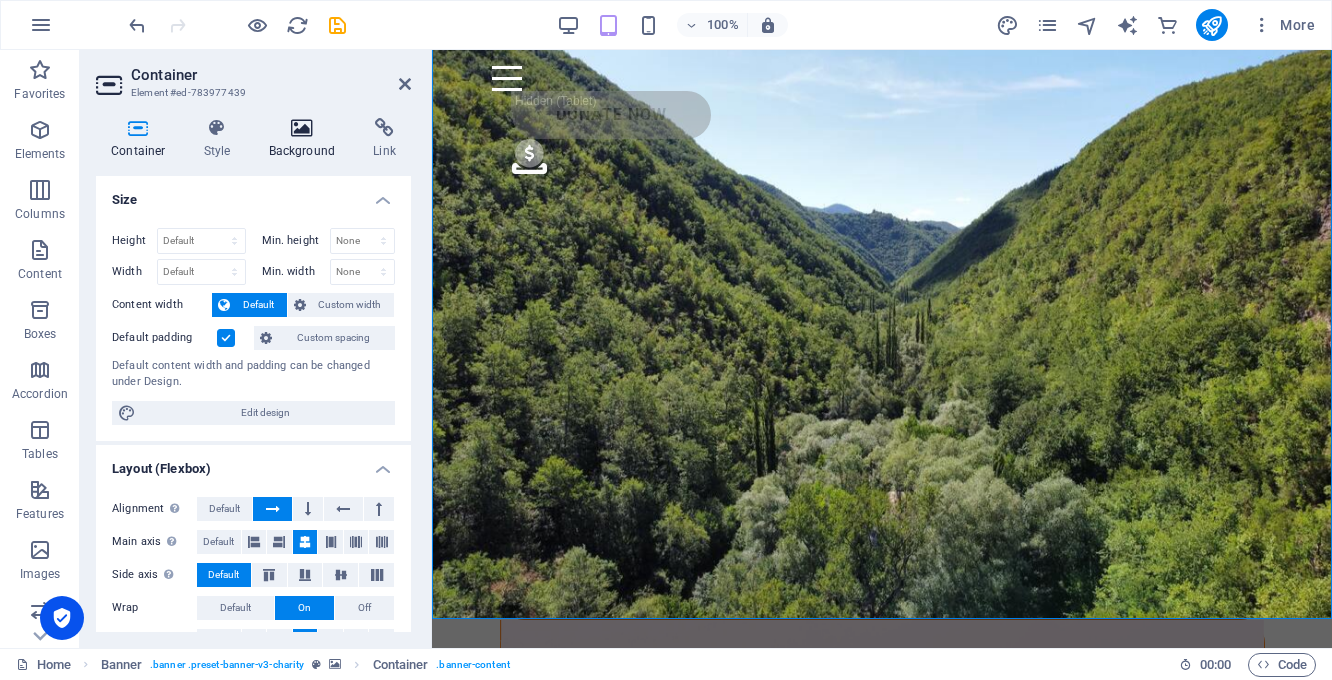 drag, startPoint x: 143, startPoint y: 278, endPoint x: 302, endPoint y: 124, distance: 221.35266 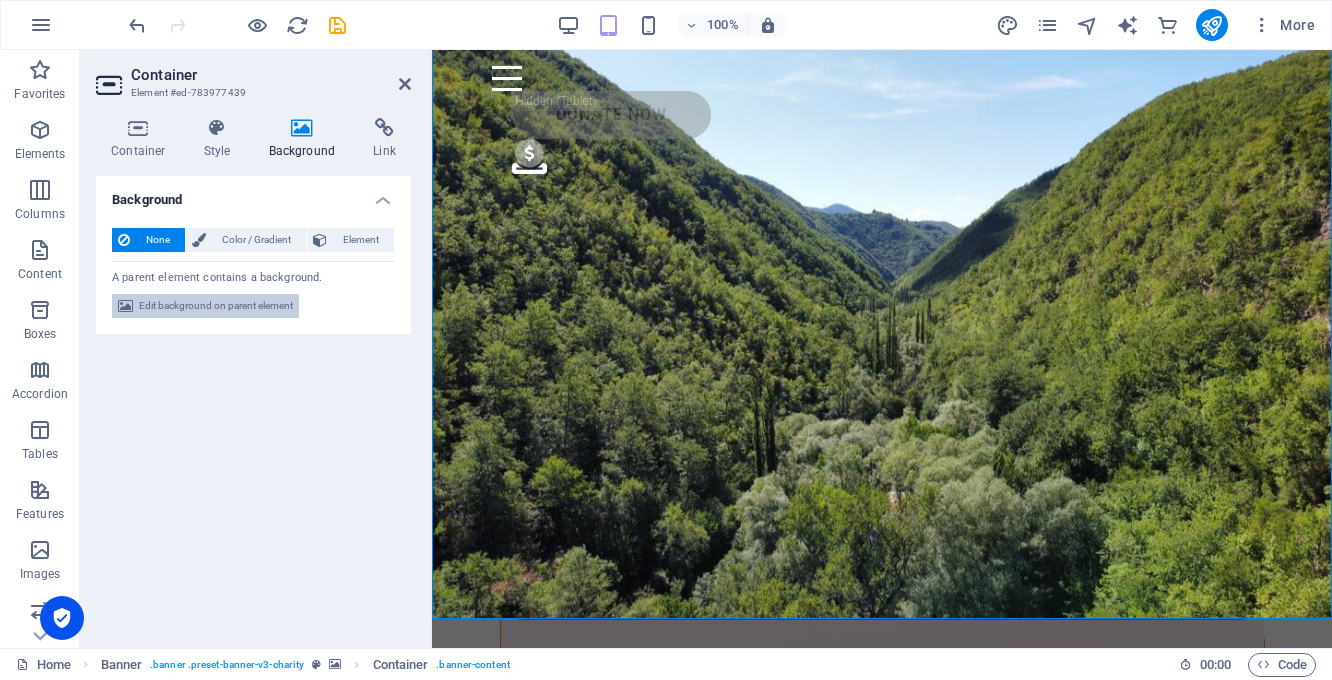 click on "Edit background on parent element" at bounding box center [216, 306] 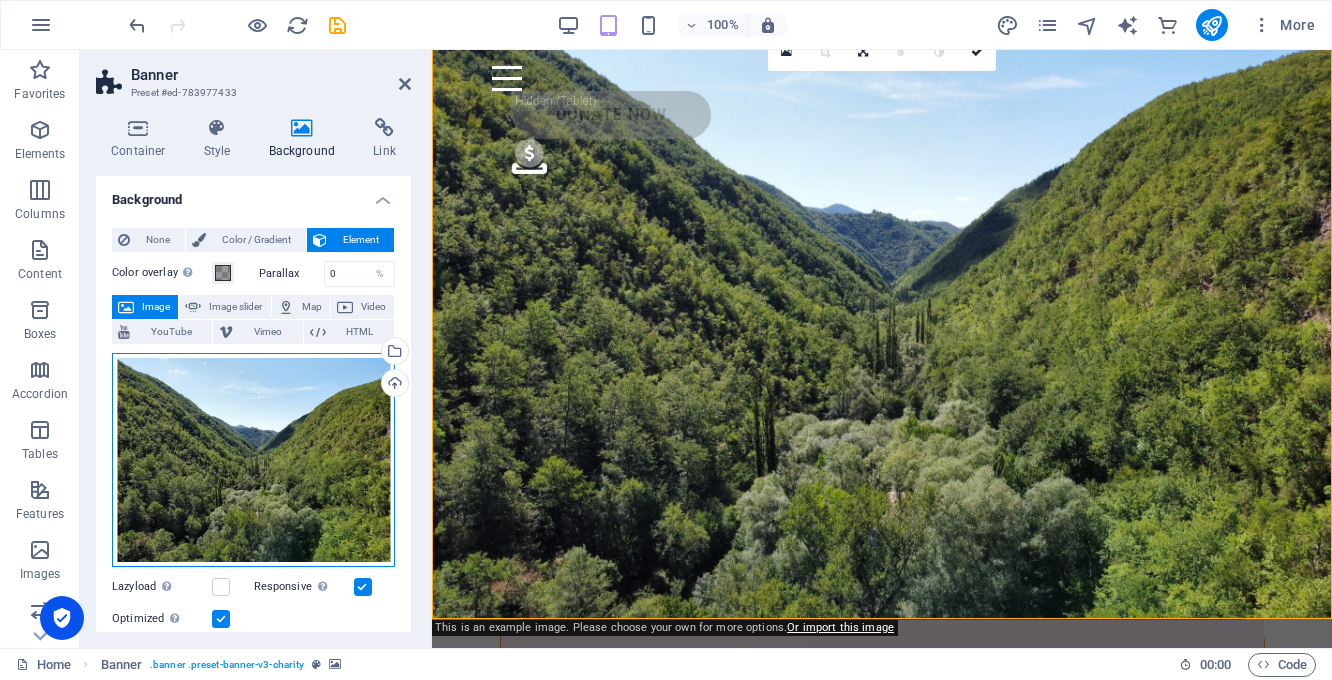 click on "Drag files here, click to choose files or select files from Files or our free stock photos & videos" at bounding box center (253, 460) 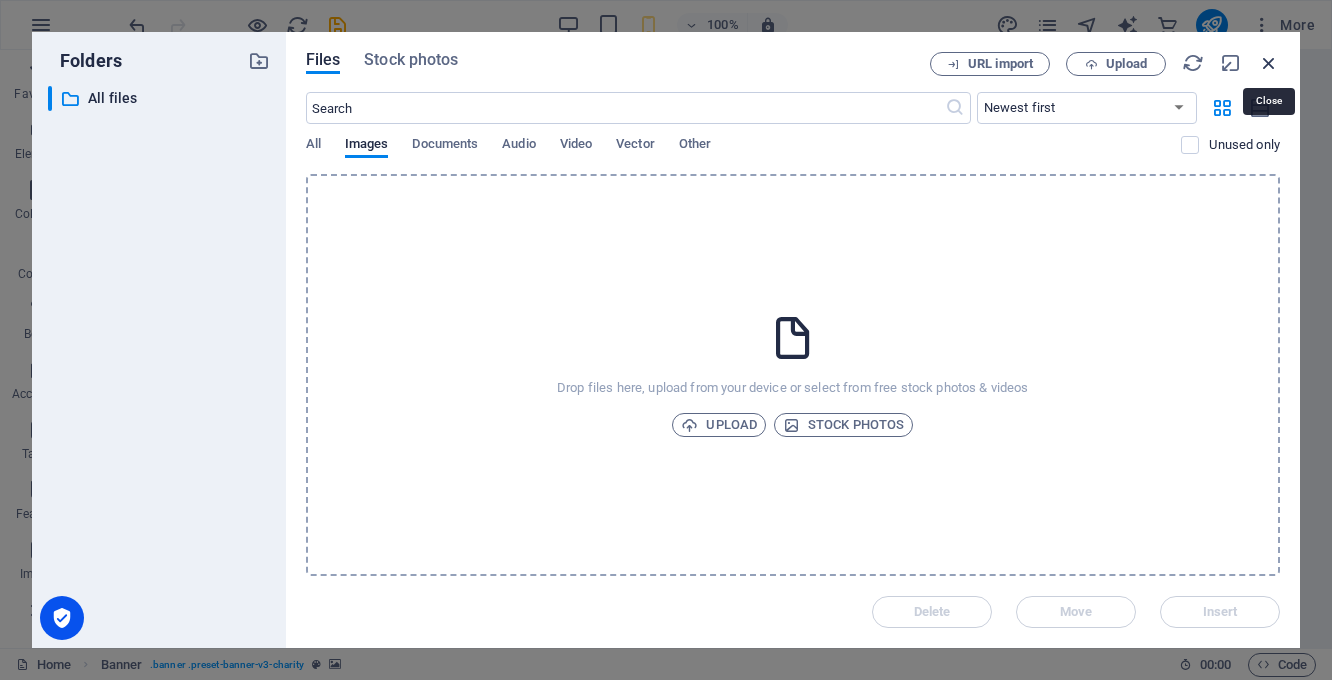 click at bounding box center (1269, 63) 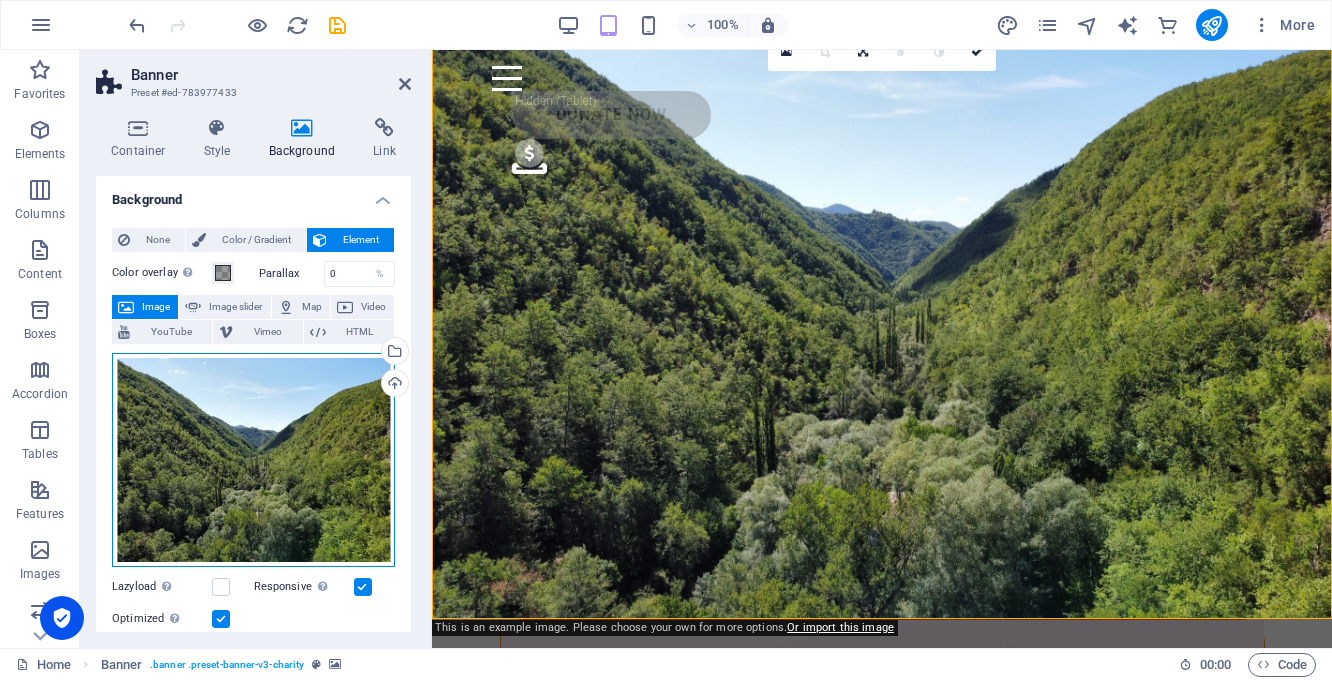 click on "Drag files here, click to choose files or select files from Files or our free stock photos & videos" at bounding box center [253, 460] 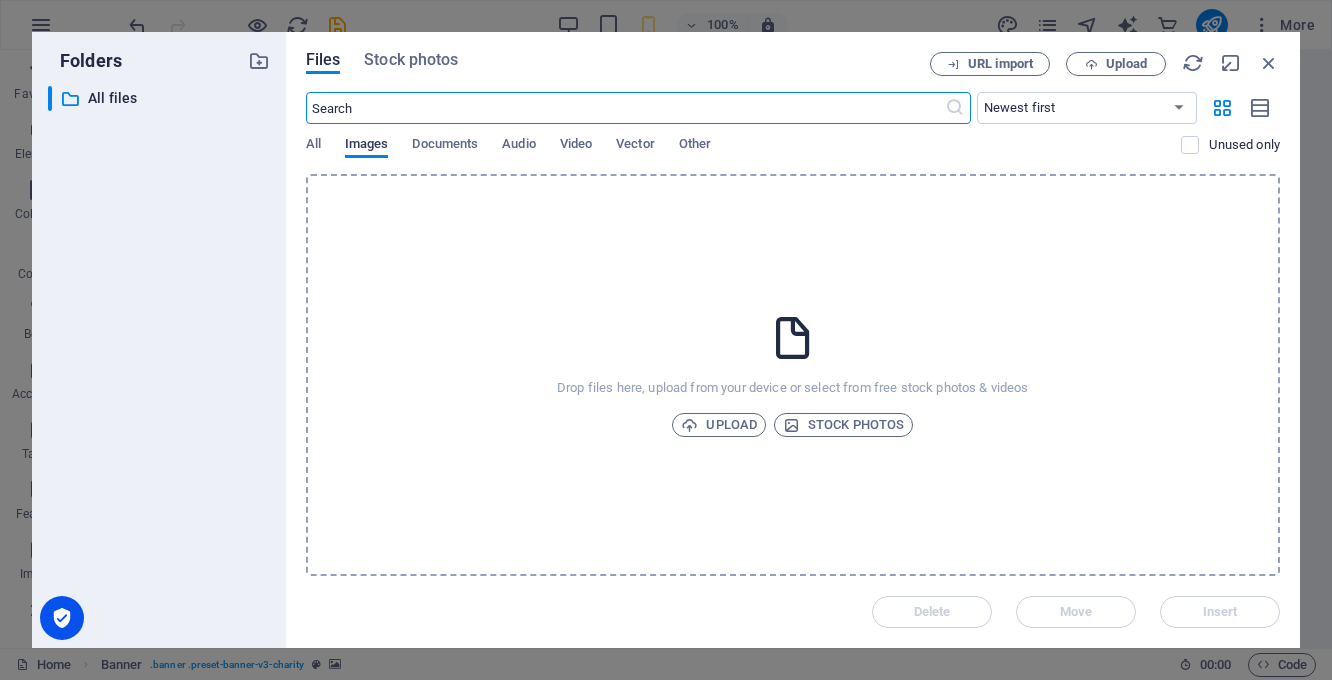 click on "Images" at bounding box center (367, 146) 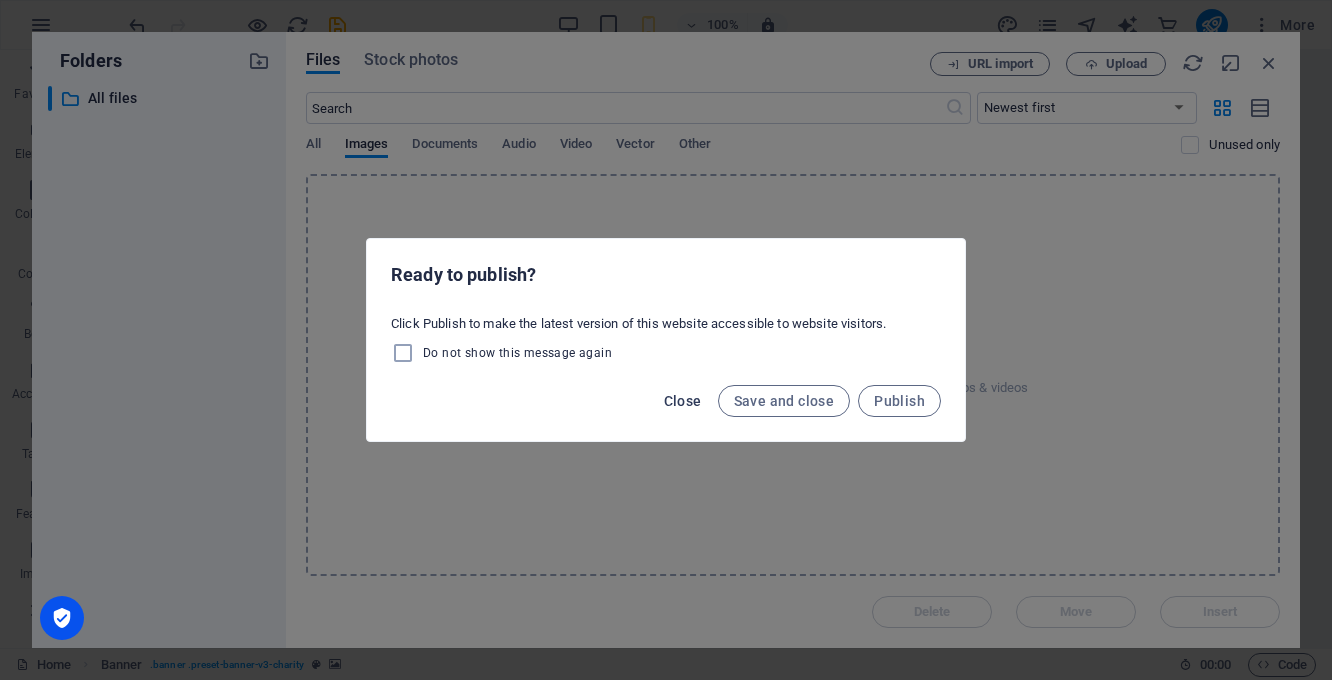 click on "Close" at bounding box center (683, 401) 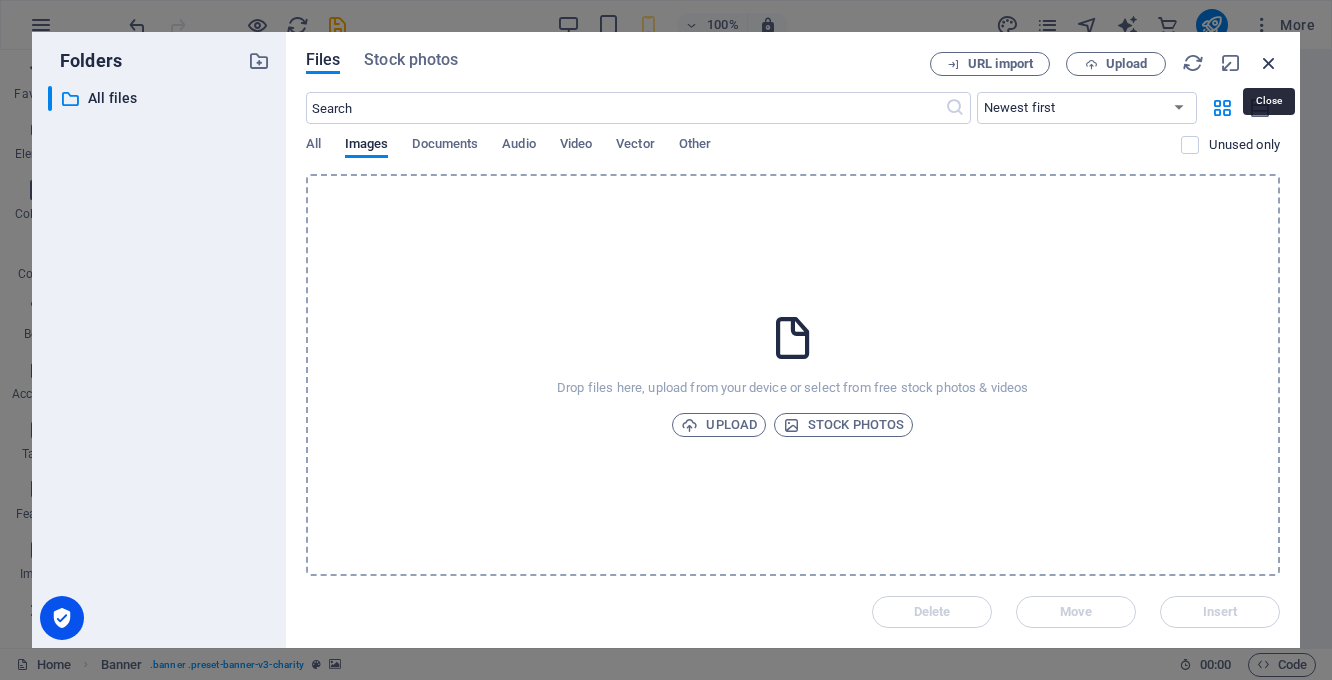 click at bounding box center [1269, 63] 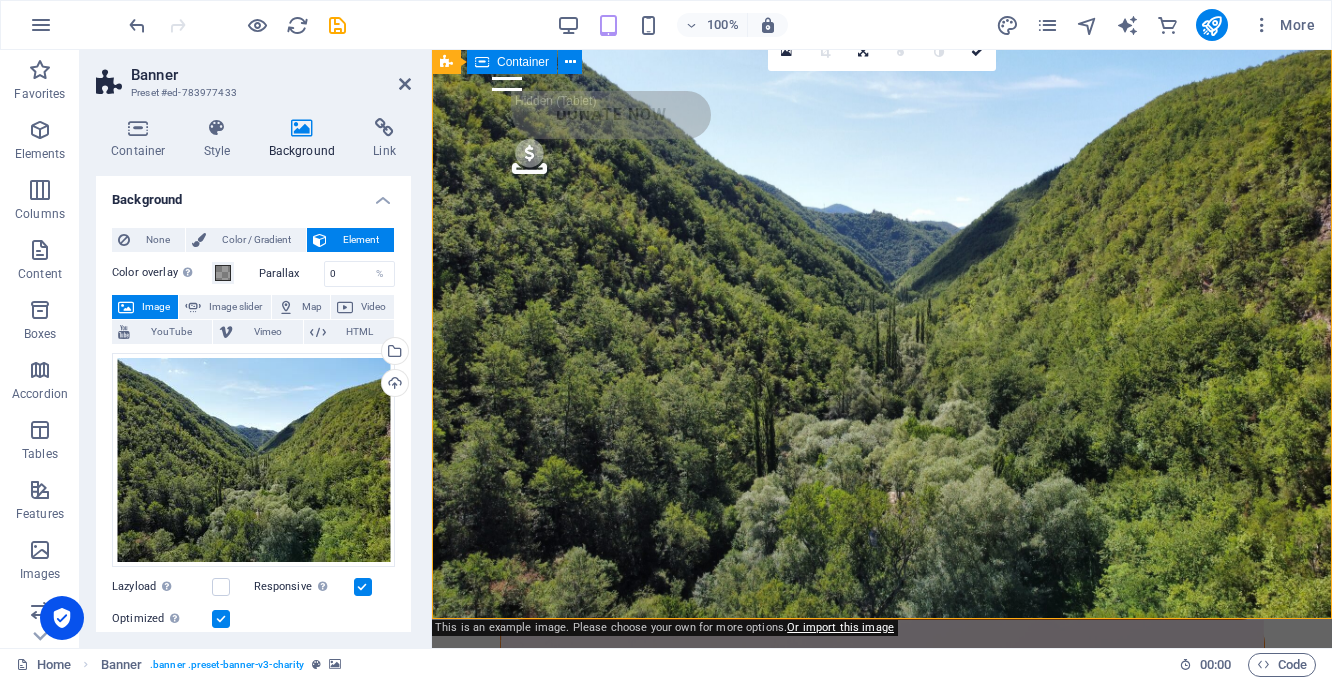 scroll, scrollTop: 0, scrollLeft: 0, axis: both 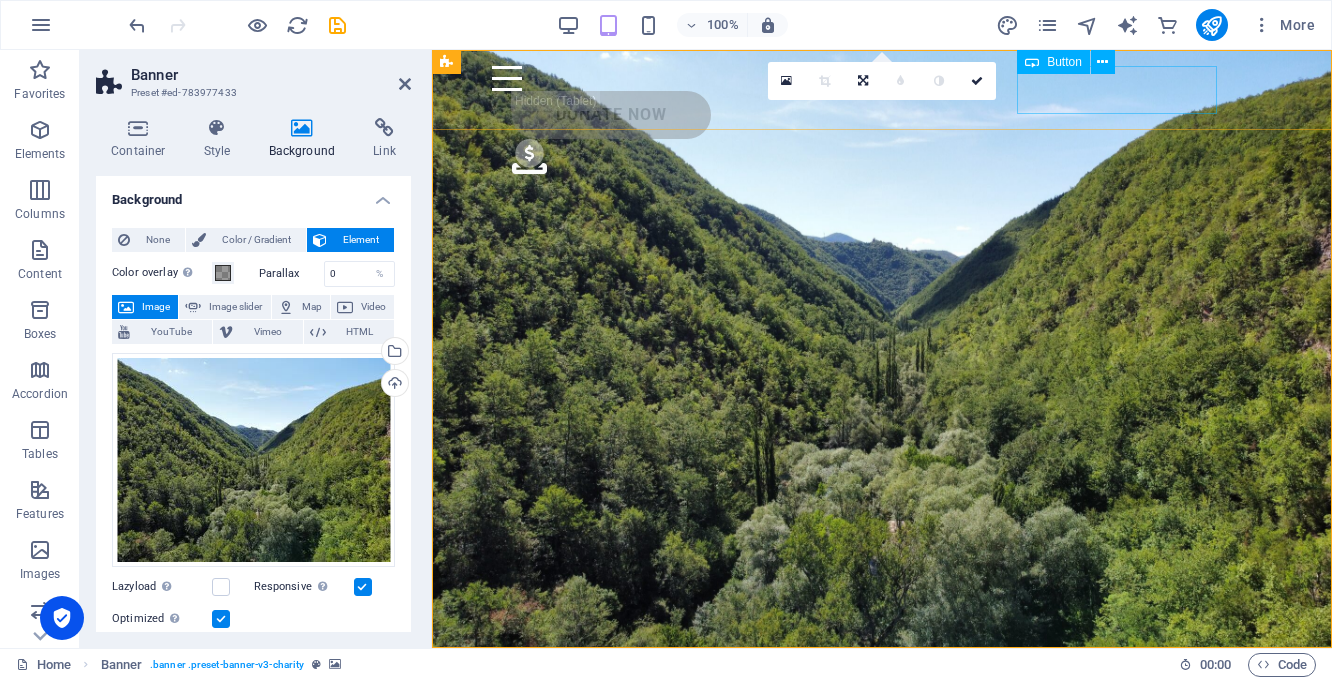 click on "Button" at bounding box center [1053, 62] 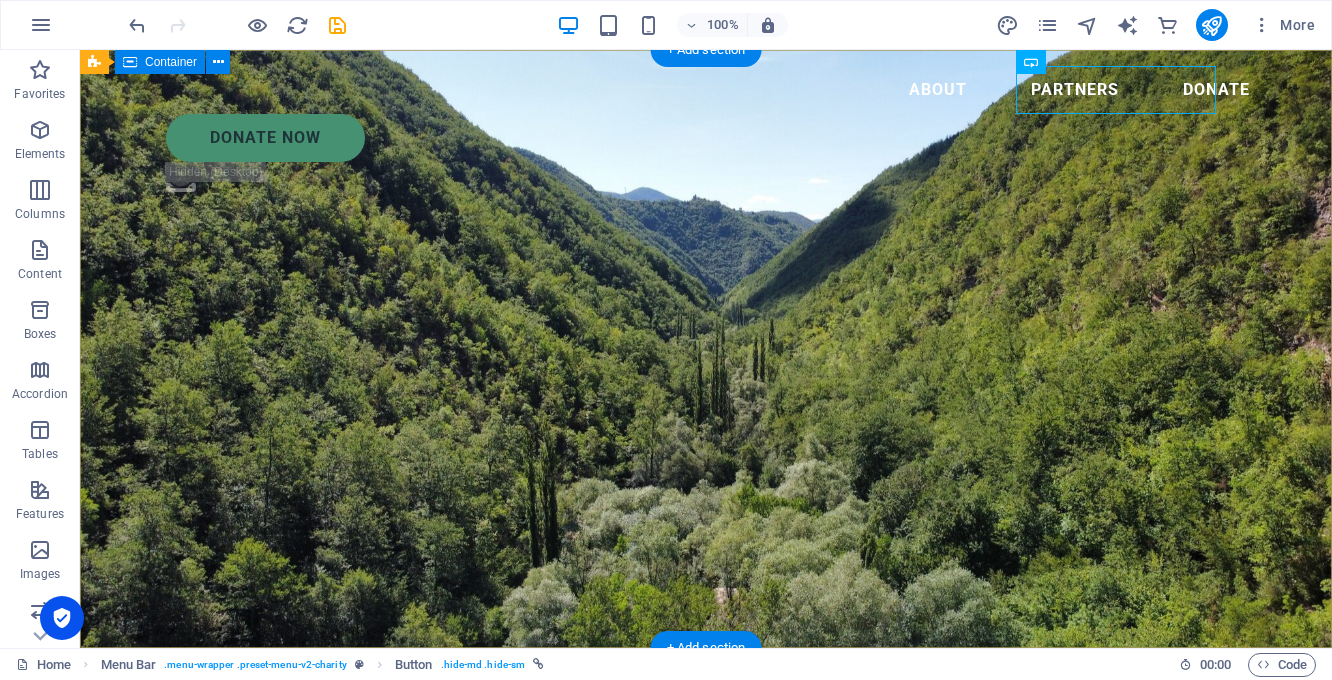 click on "Friends of  Orange County  Parks and Recreation . Friends of Orange County Parks and Recreation is an 501-3c non-profit formed for the purpose of providing an opportunity for Orange County residents to support our local parks through donations, [DEMOGRAPHIC_DATA] work, and participation on Orange County advisory boards." at bounding box center (706, 866) 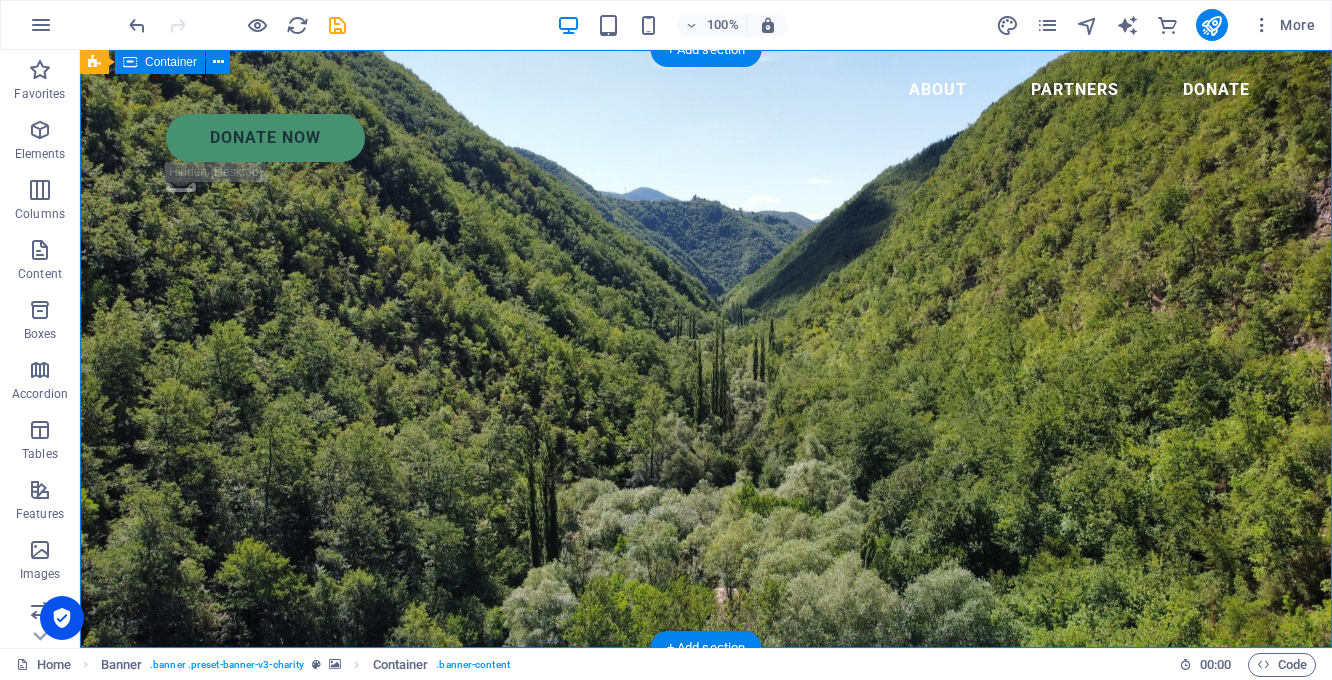 click on "Friends of  Orange County  Parks and Recreation . Friends of Orange County Parks and Recreation is an 501-3c non-profit formed for the purpose of providing an opportunity for Orange County residents to support our local parks through donations, [DEMOGRAPHIC_DATA] work, and participation on Orange County advisory boards." at bounding box center [706, 866] 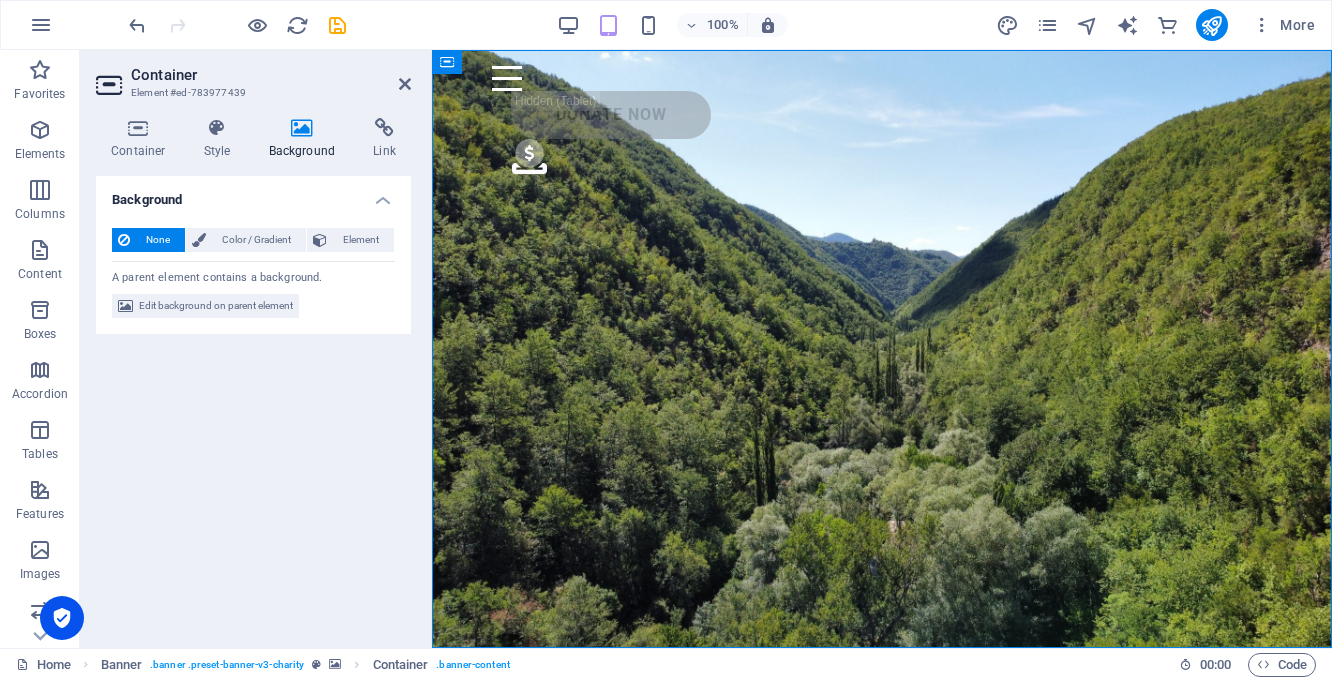 click on "Background None Color / Gradient Element Stretch background to full-width Color overlay Places an overlay over the background to colorize it Parallax 40 % Image Image slider Map Video YouTube Vimeo HTML Color Gradient Color A parent element contains a background. Edit background on parent element" at bounding box center (253, 404) 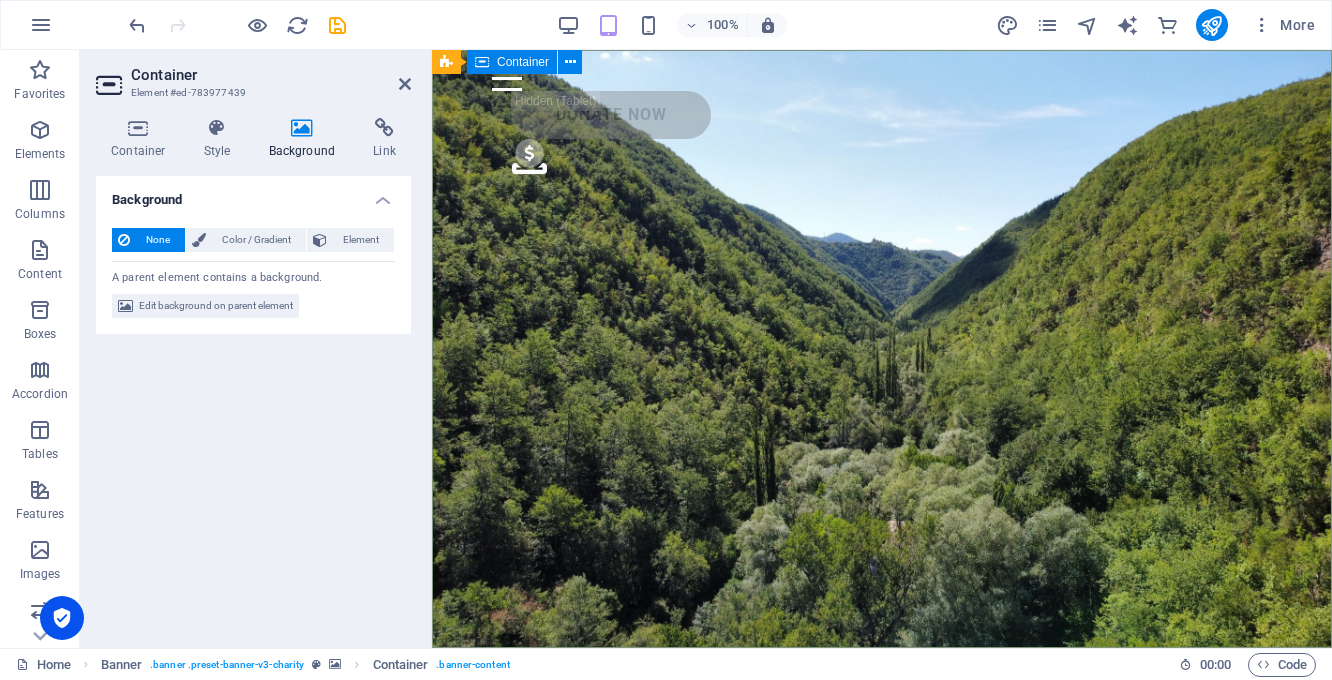 click on "Friends of  Orange County  Parks and Recreation . Friends of Orange County Parks and Recreation is an 501-3c non-profit formed for the purpose of providing an opportunity for Orange County residents to support our local parks through donations, [DEMOGRAPHIC_DATA] work, and participation on Orange County advisory boards." at bounding box center (882, 846) 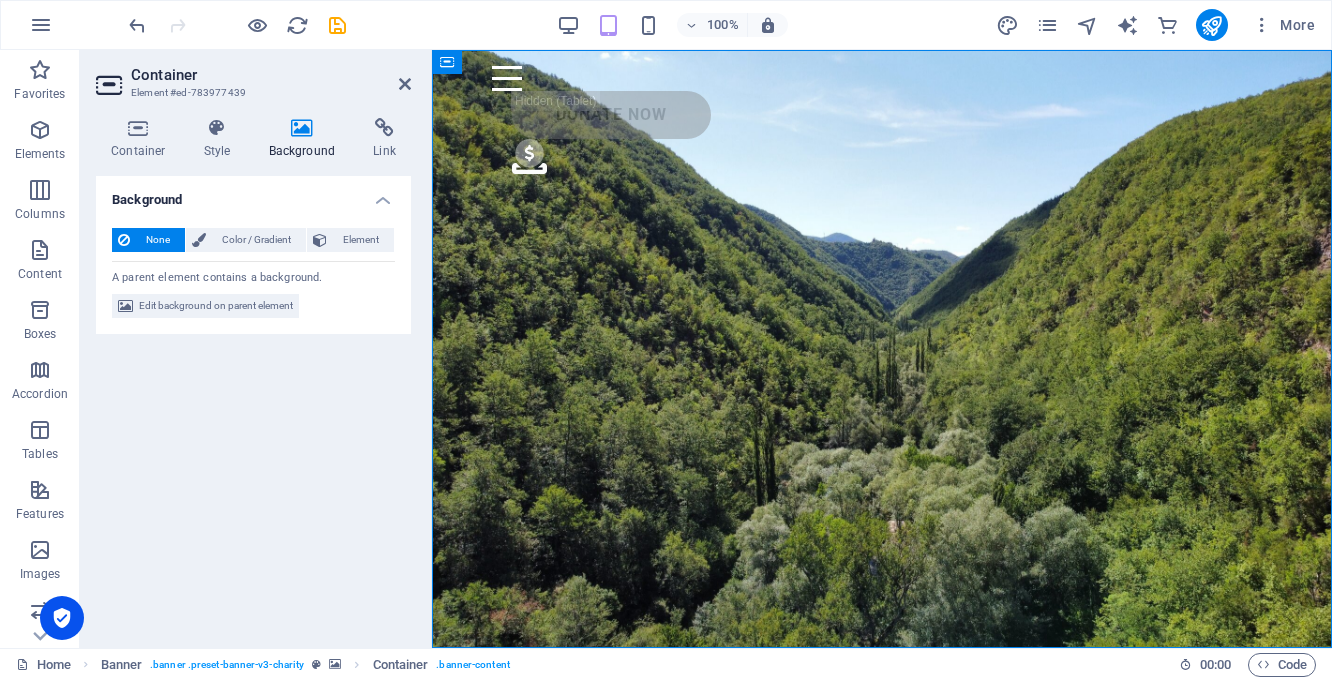 click at bounding box center [302, 128] 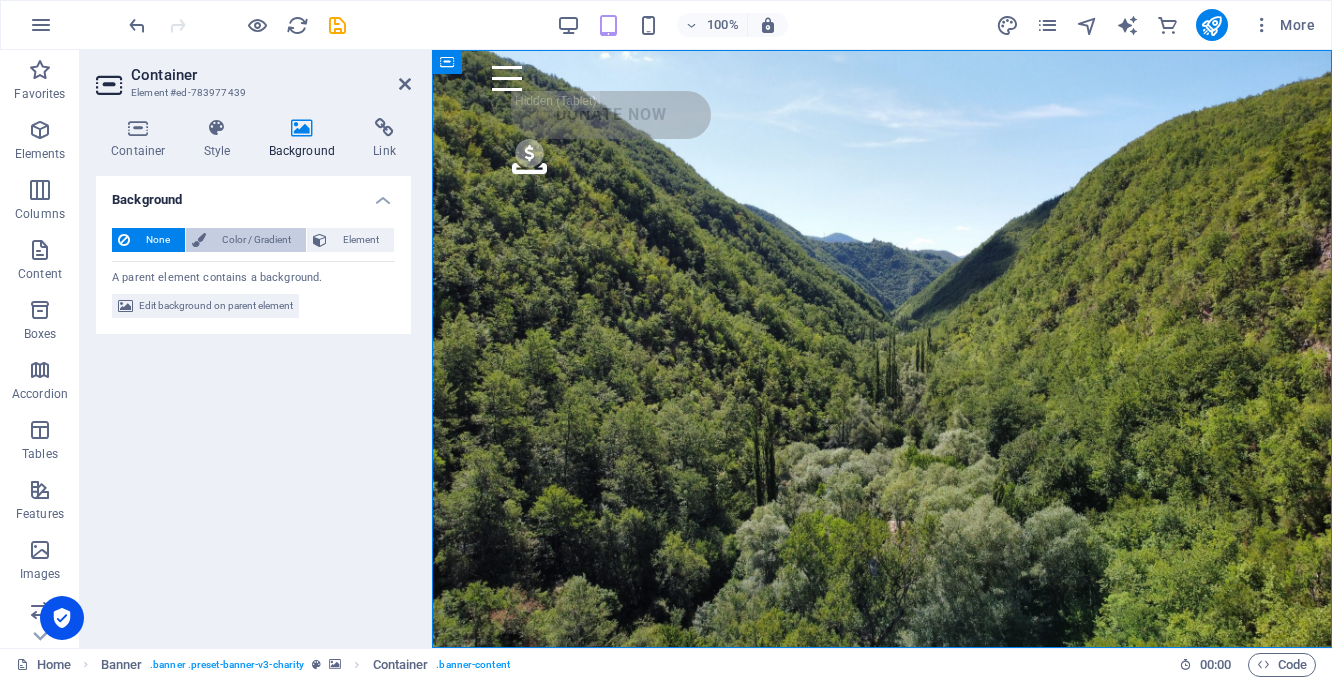 click on "Color / Gradient" at bounding box center (256, 240) 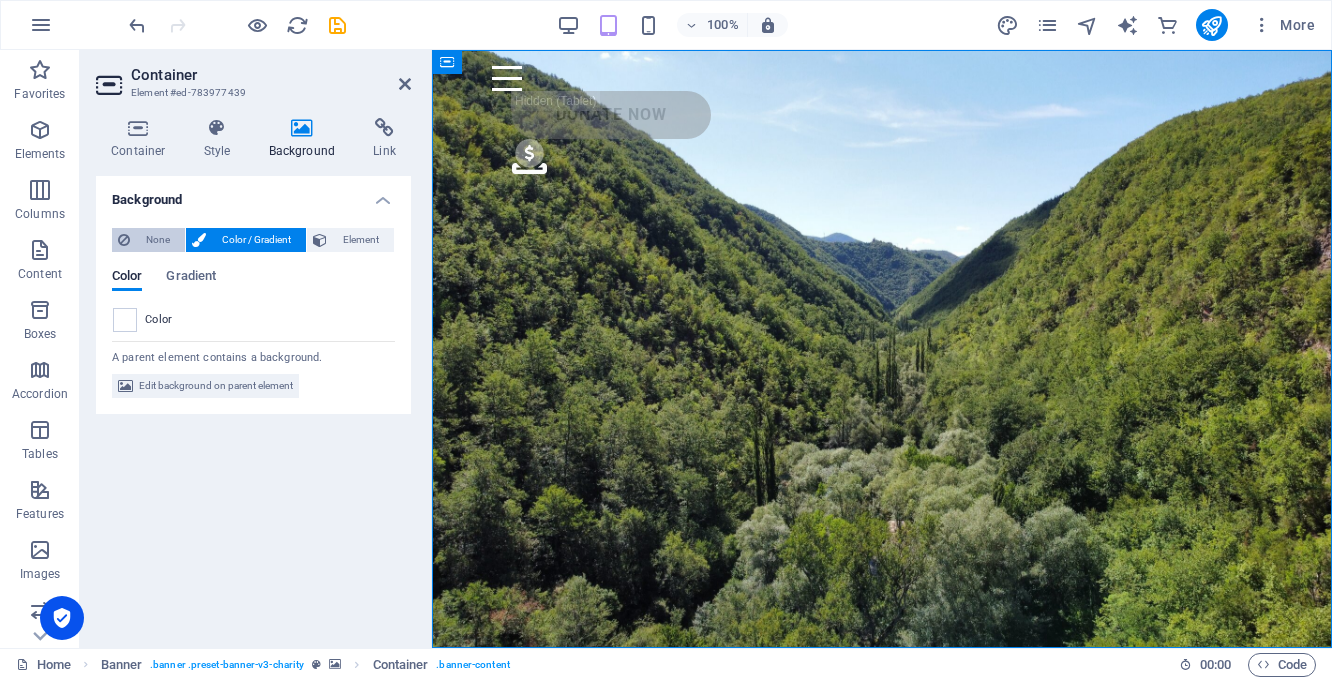 click on "None" at bounding box center (148, 240) 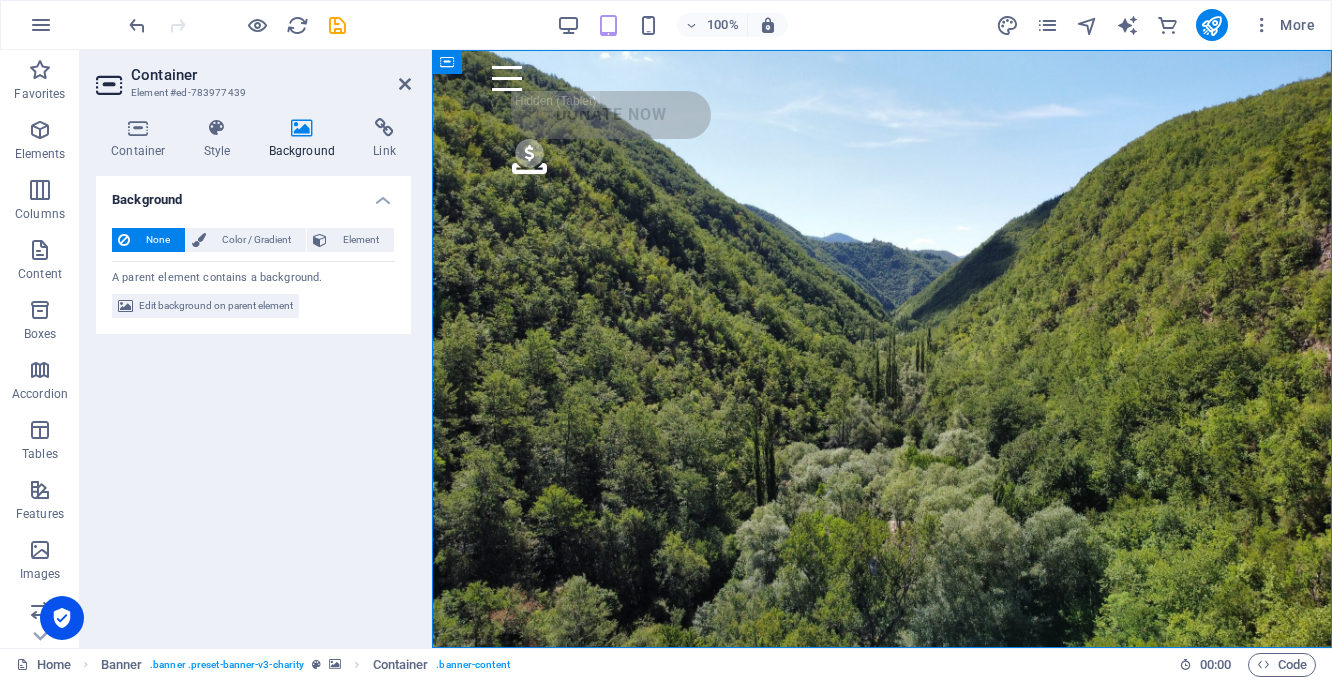 click on "None" at bounding box center [157, 240] 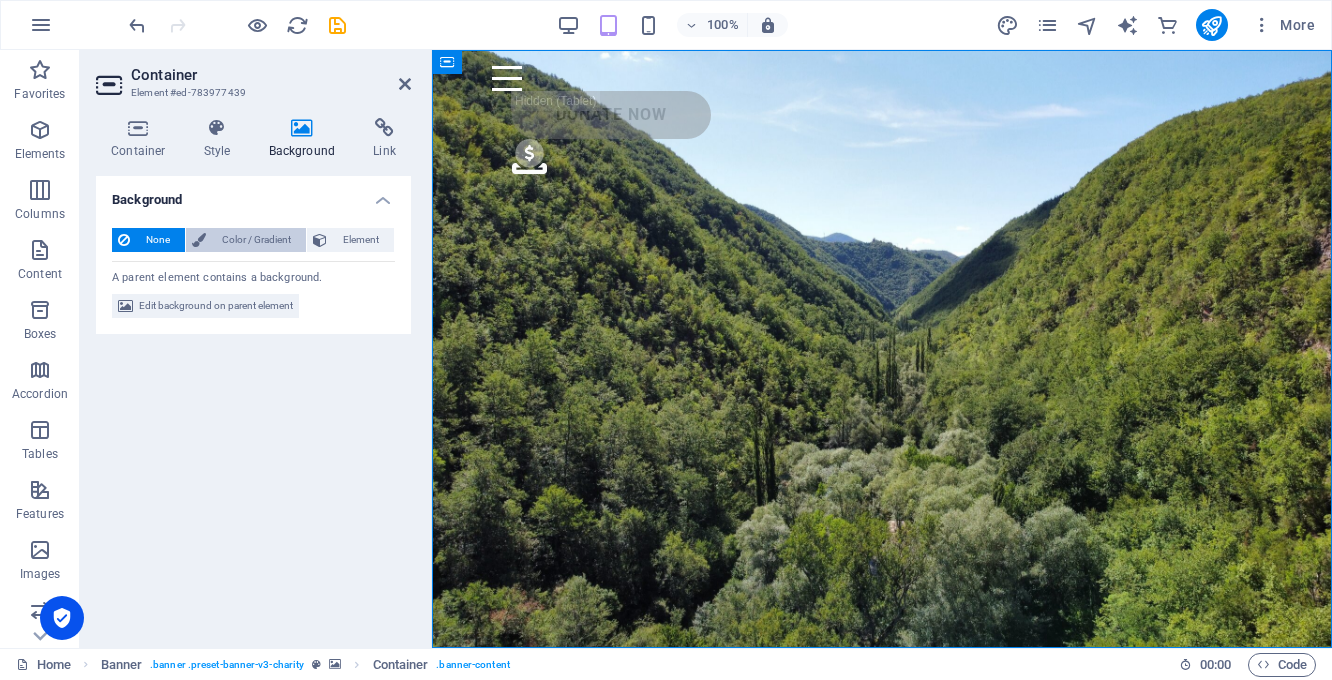 click on "Color / Gradient" at bounding box center [256, 240] 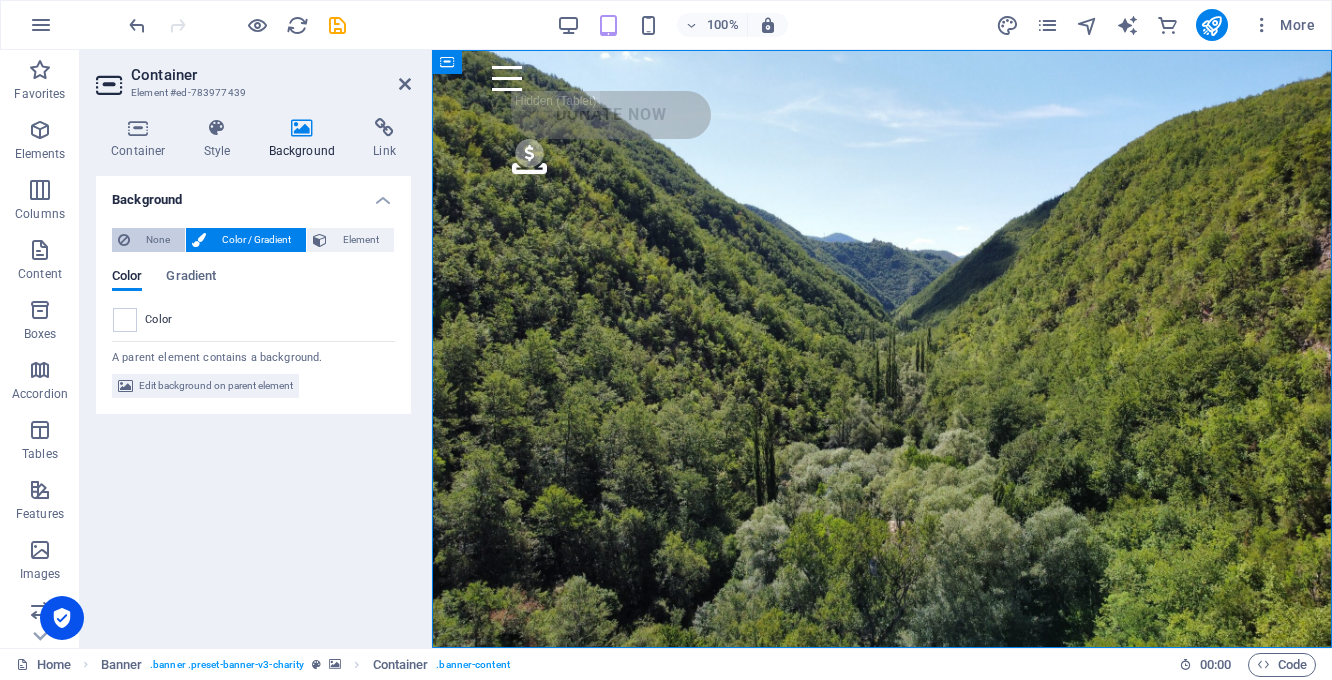 click on "None" at bounding box center (157, 240) 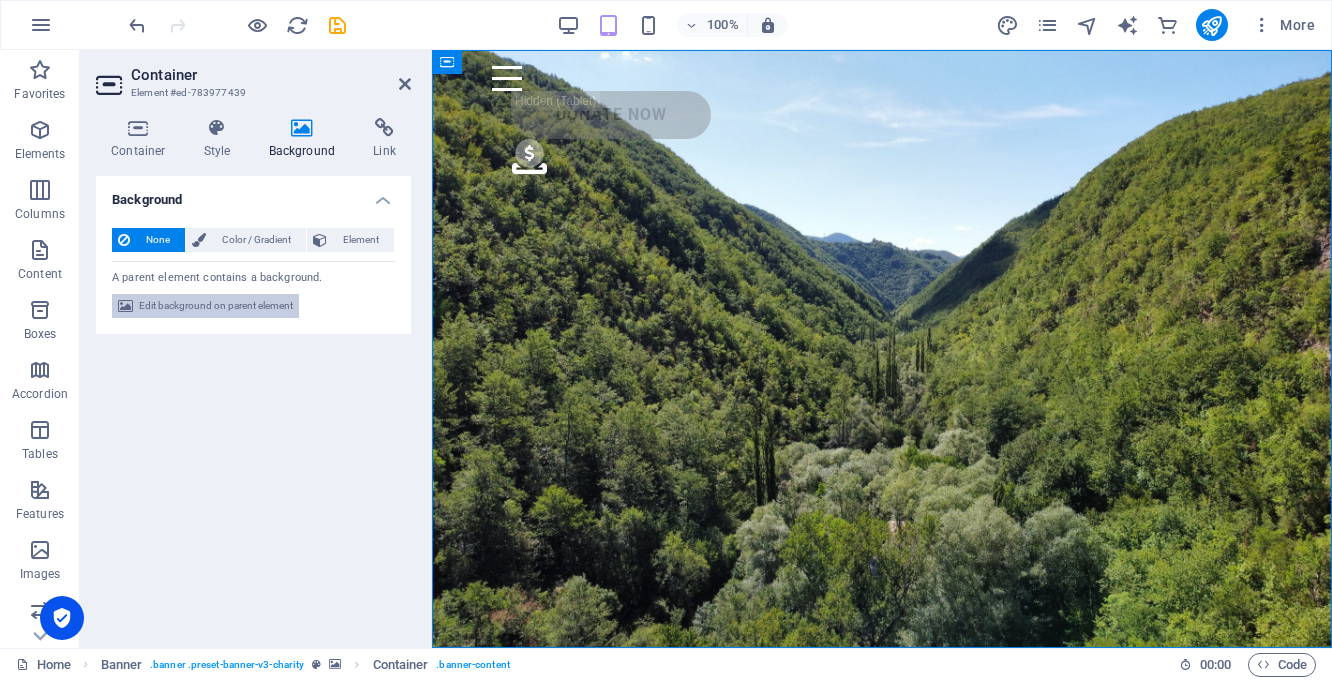 click on "Edit background on parent element" at bounding box center [216, 306] 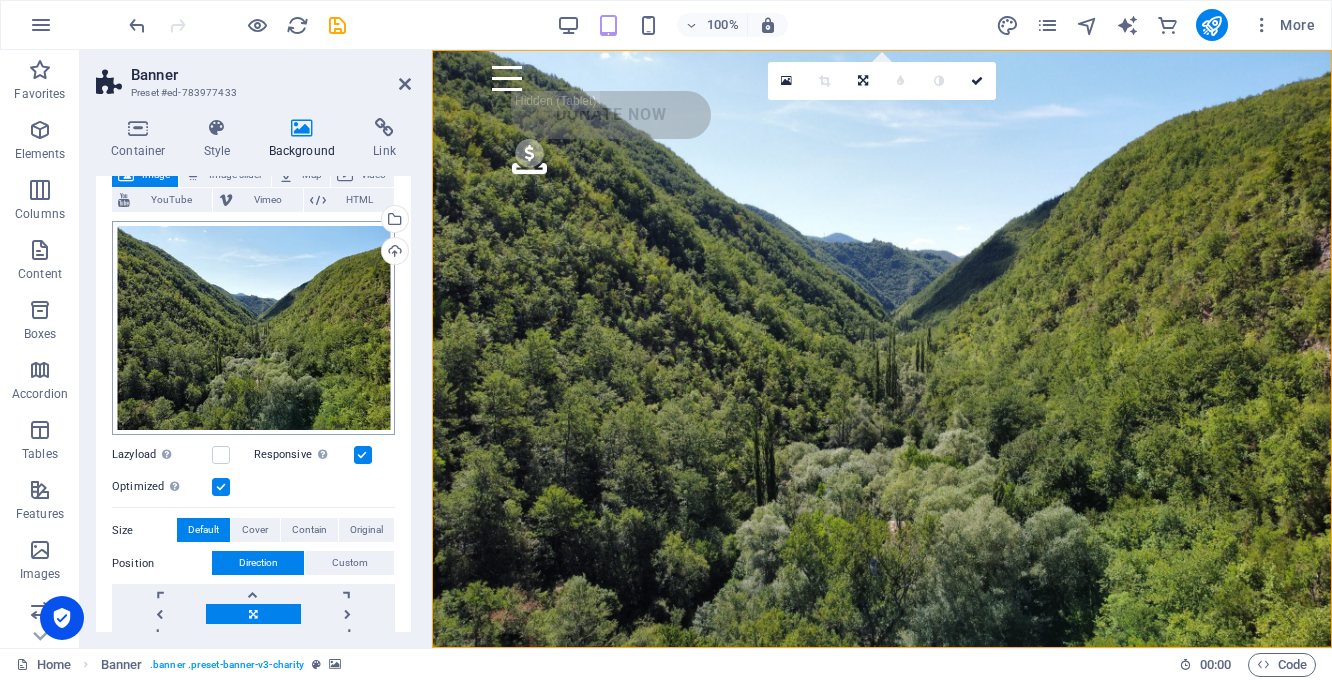 scroll, scrollTop: 114, scrollLeft: 0, axis: vertical 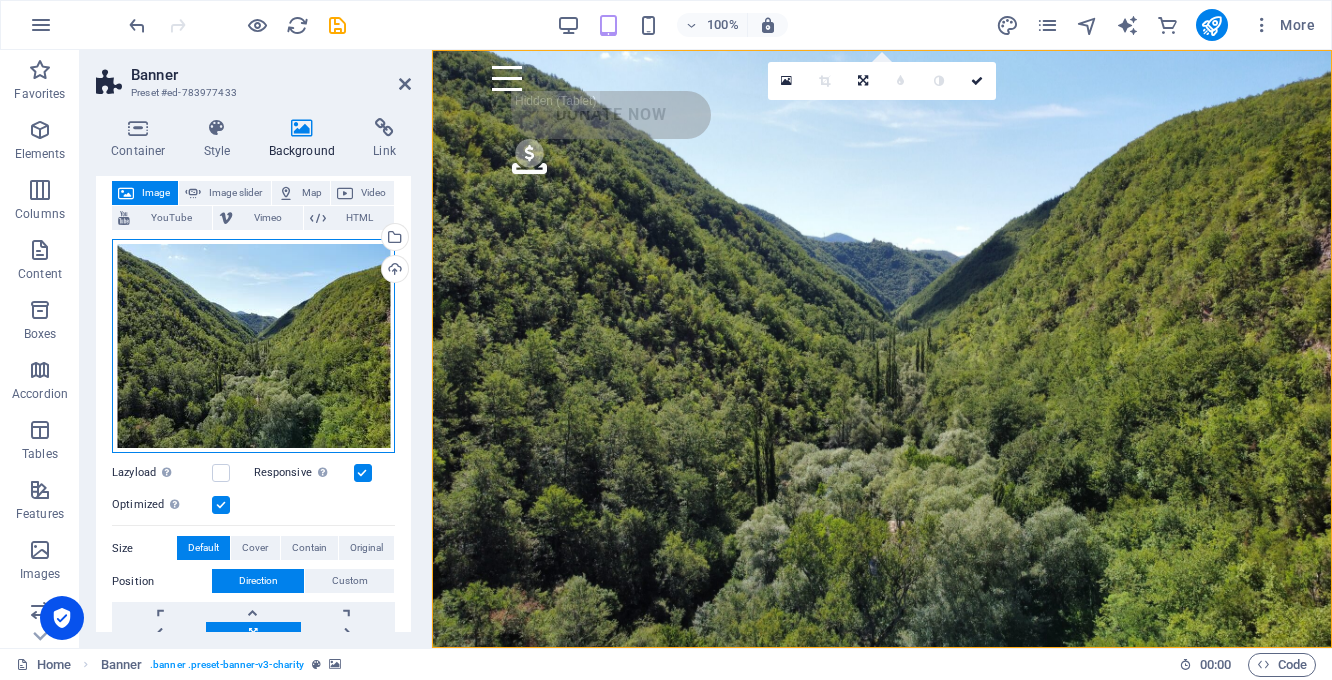 click on "Drag files here, click to choose files or select files from Files or our free stock photos & videos" at bounding box center [253, 346] 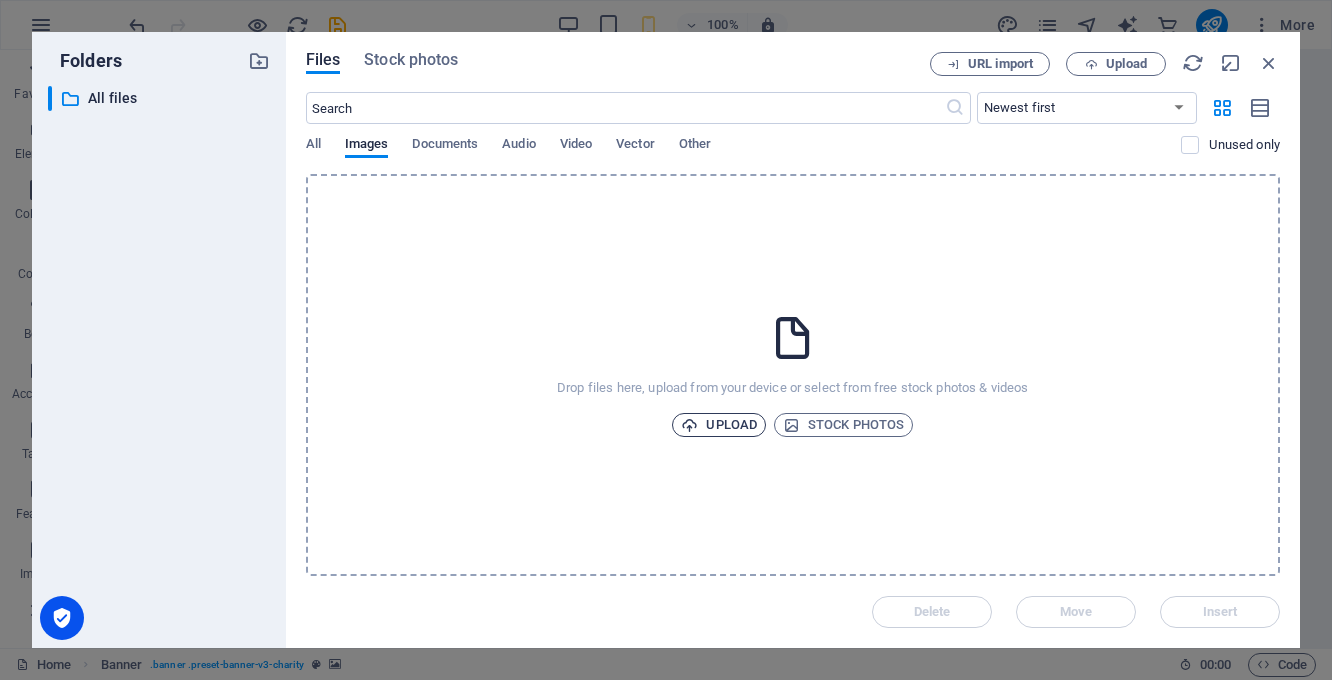 click on "Upload" at bounding box center [719, 425] 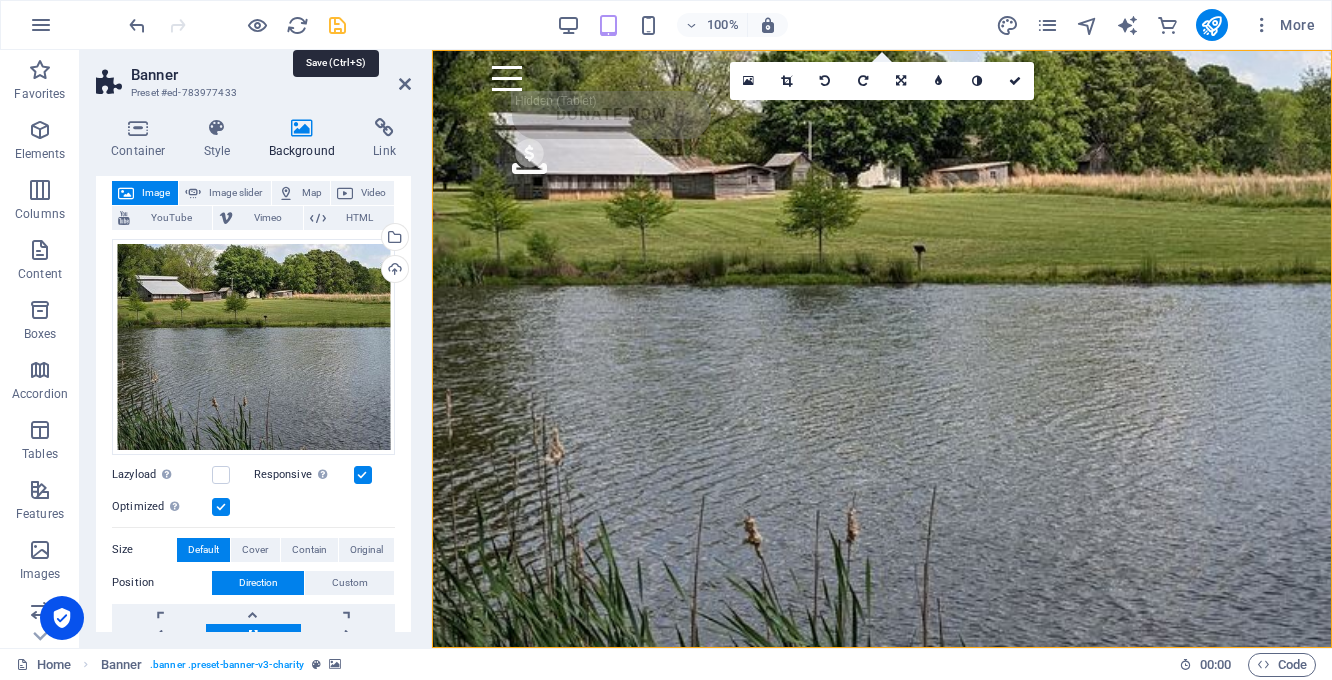 click at bounding box center [337, 25] 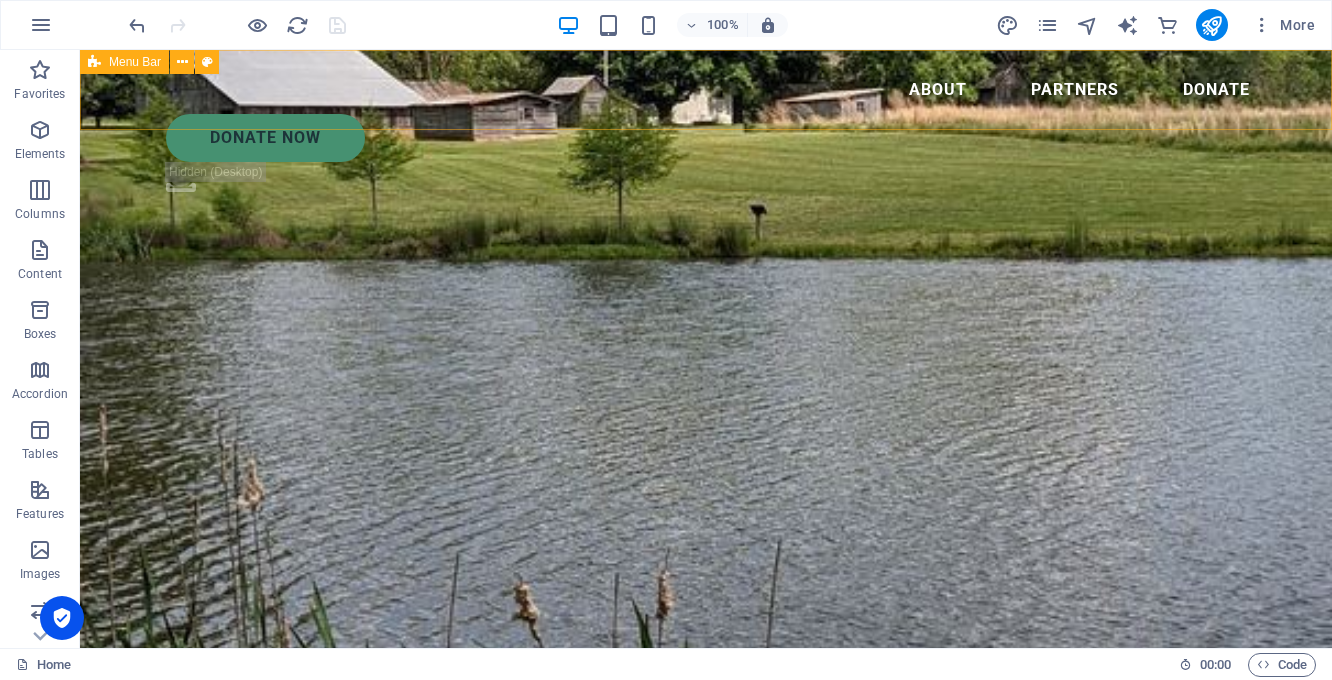 click on "Menu Bar" at bounding box center (135, 62) 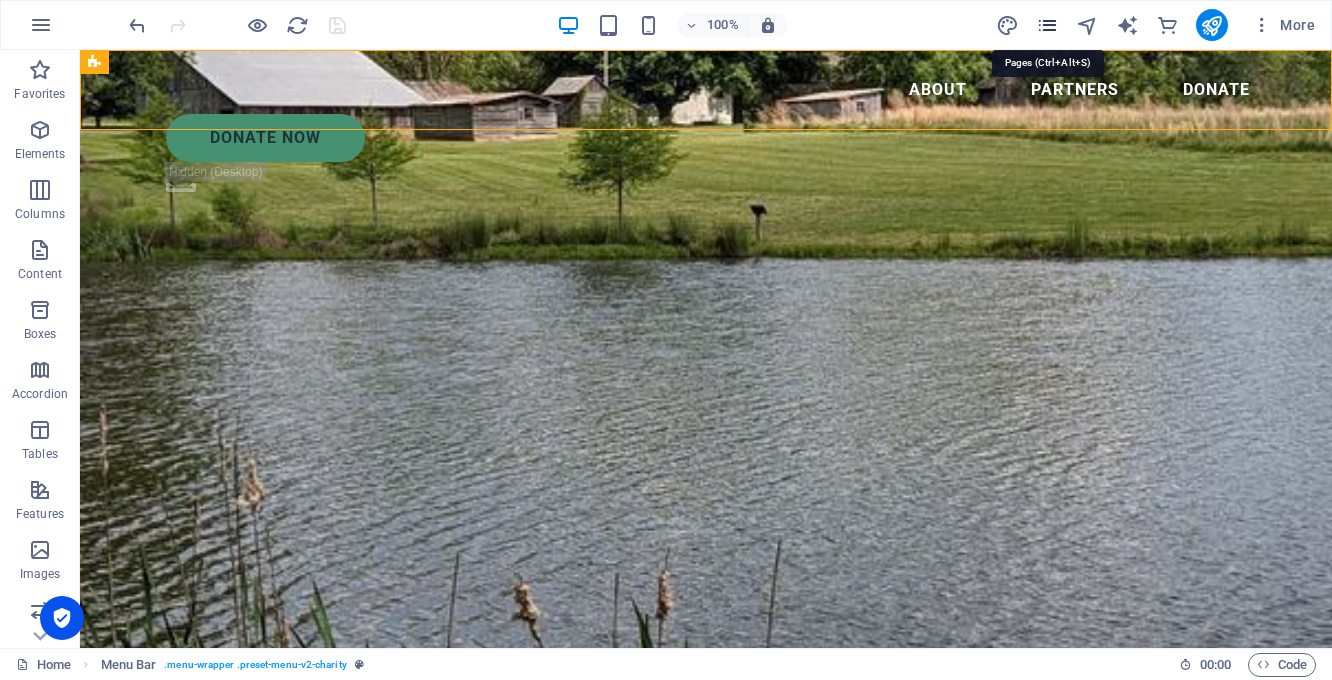 click at bounding box center [1047, 25] 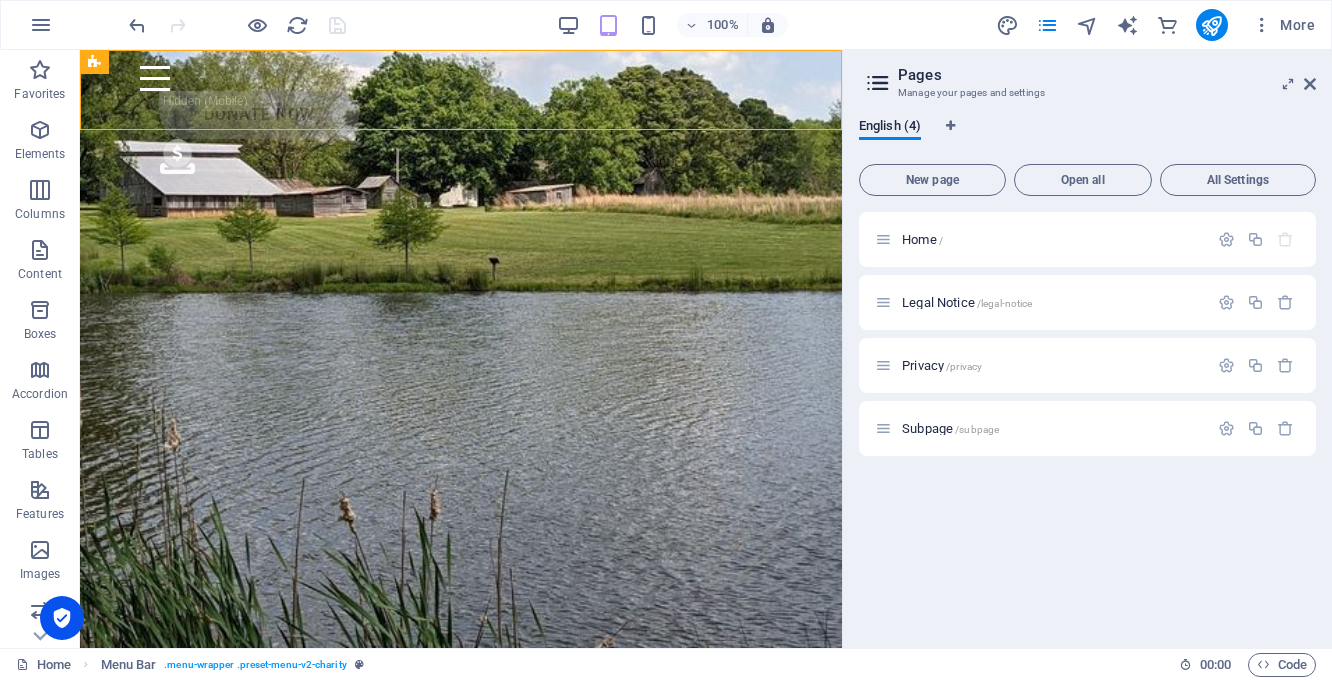 click on "Pages Manage your pages and settings" at bounding box center (1089, 76) 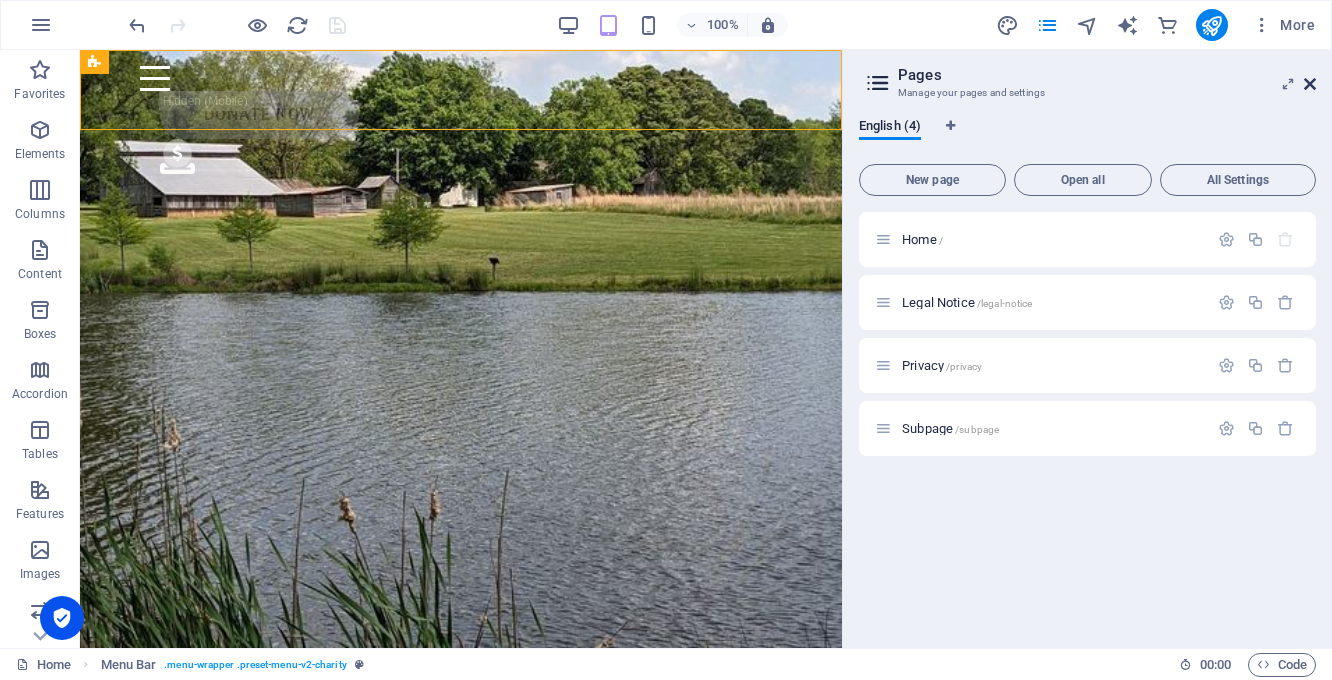 click at bounding box center [1310, 84] 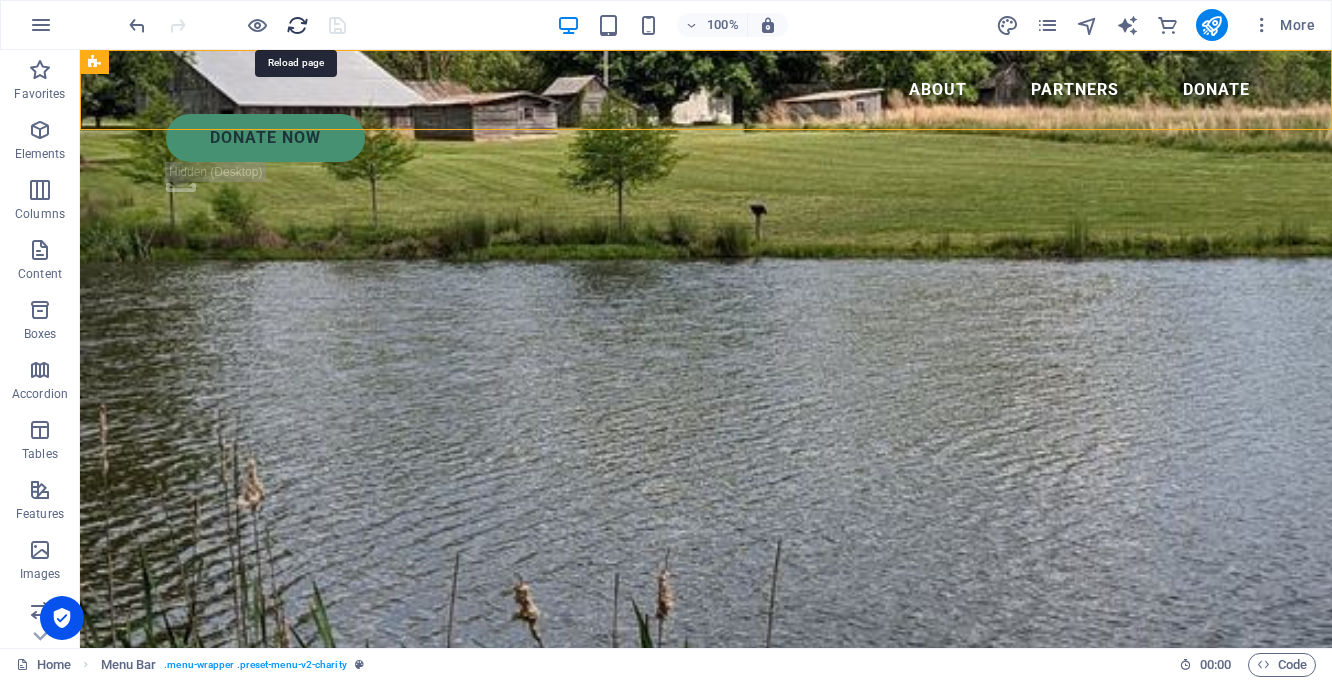 click at bounding box center (297, 25) 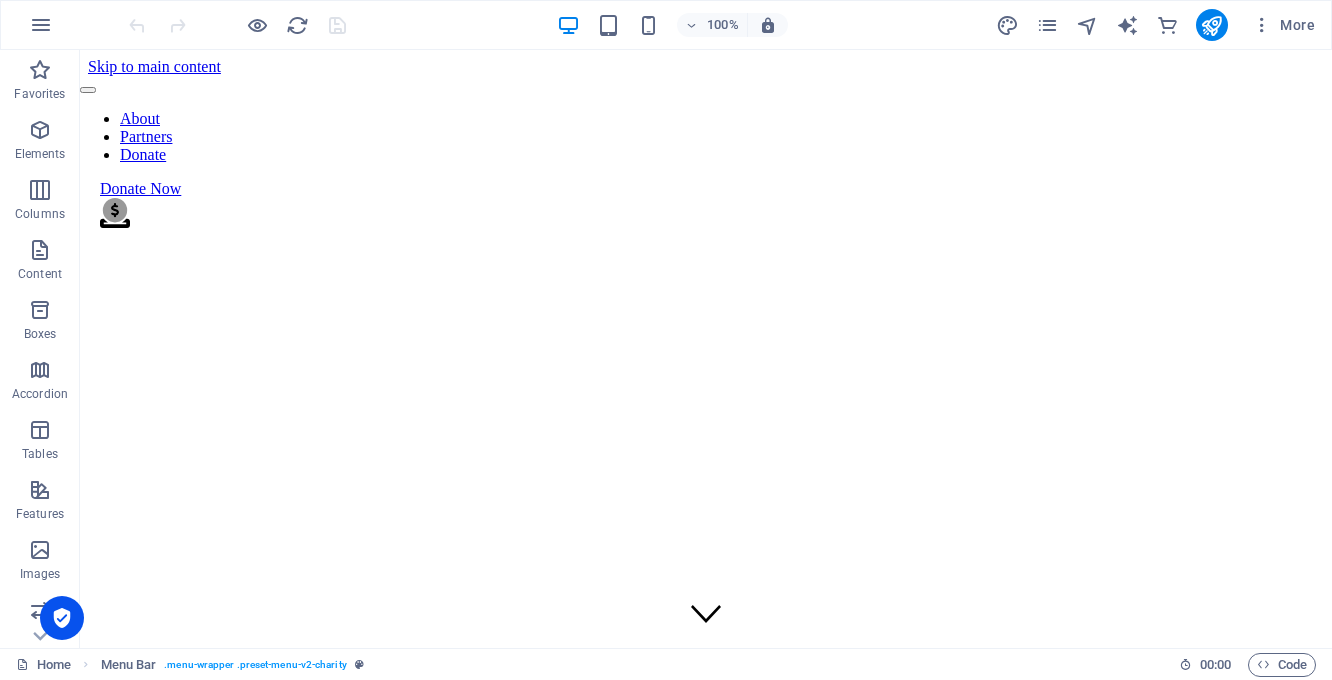 scroll, scrollTop: 0, scrollLeft: 0, axis: both 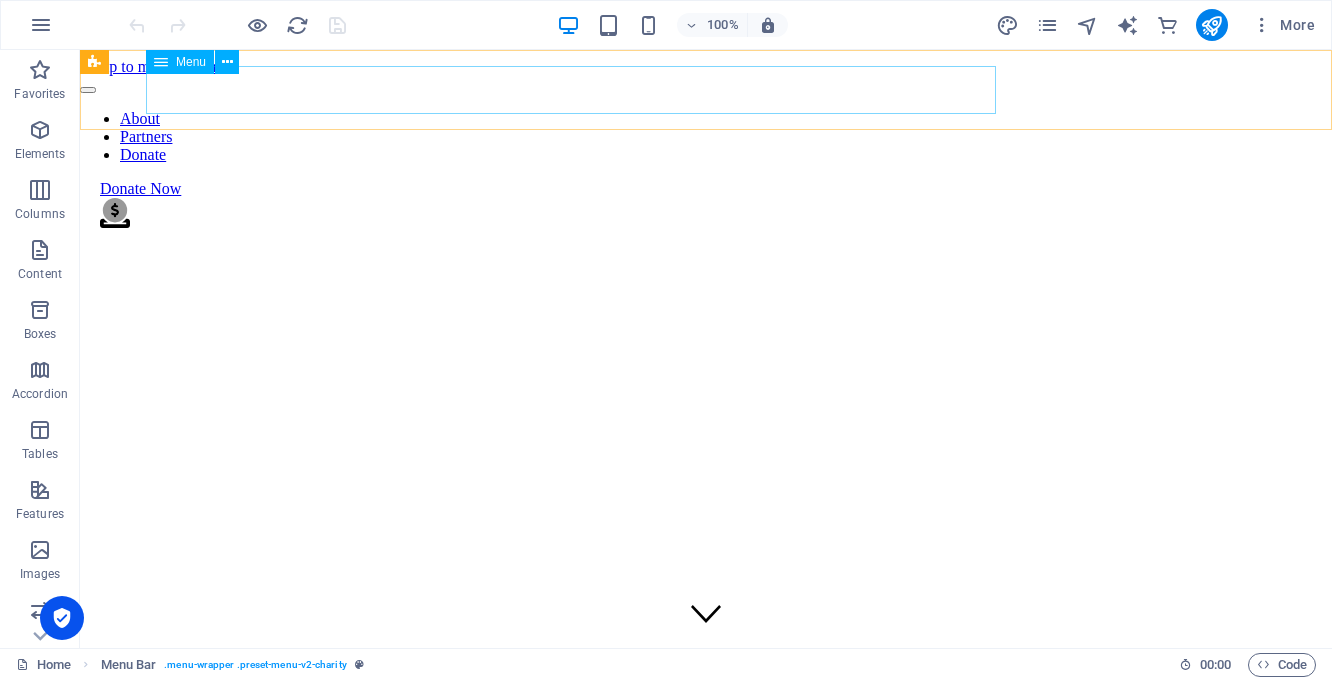 click on "About Partners Donate" at bounding box center (706, 137) 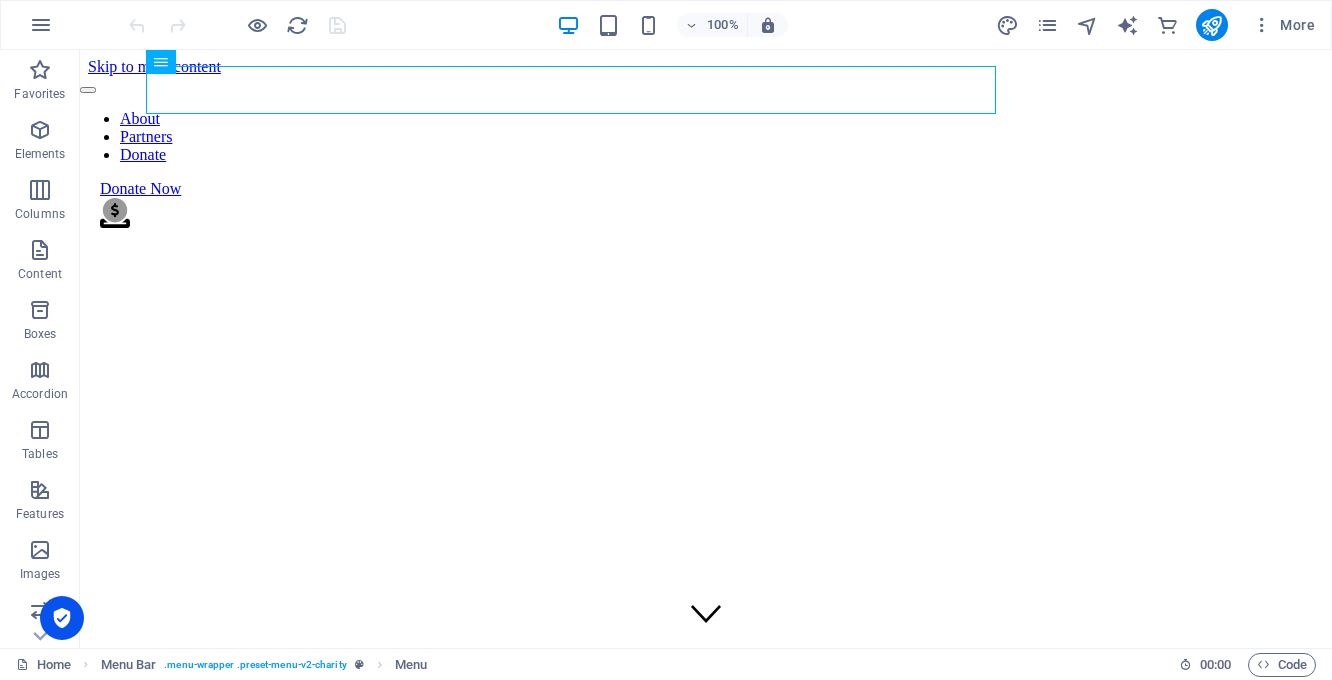click on "100% More" at bounding box center [666, 25] 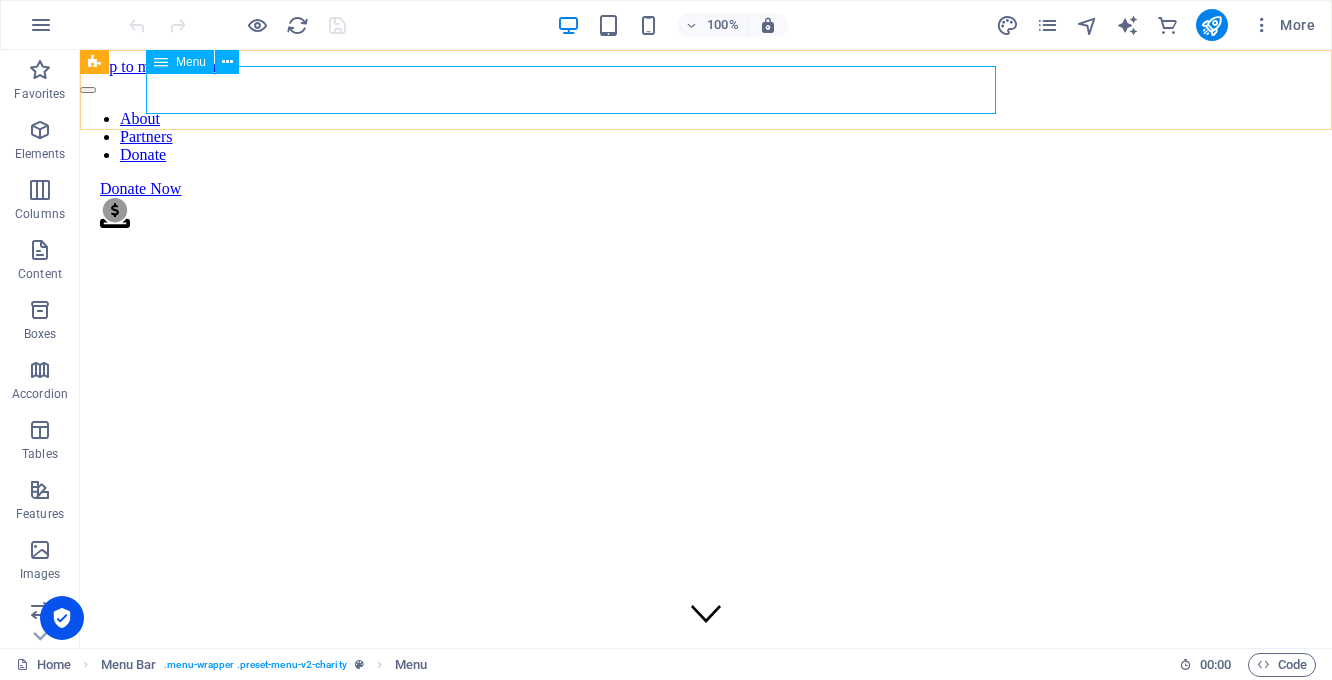 click on "About Partners Donate" at bounding box center (706, 137) 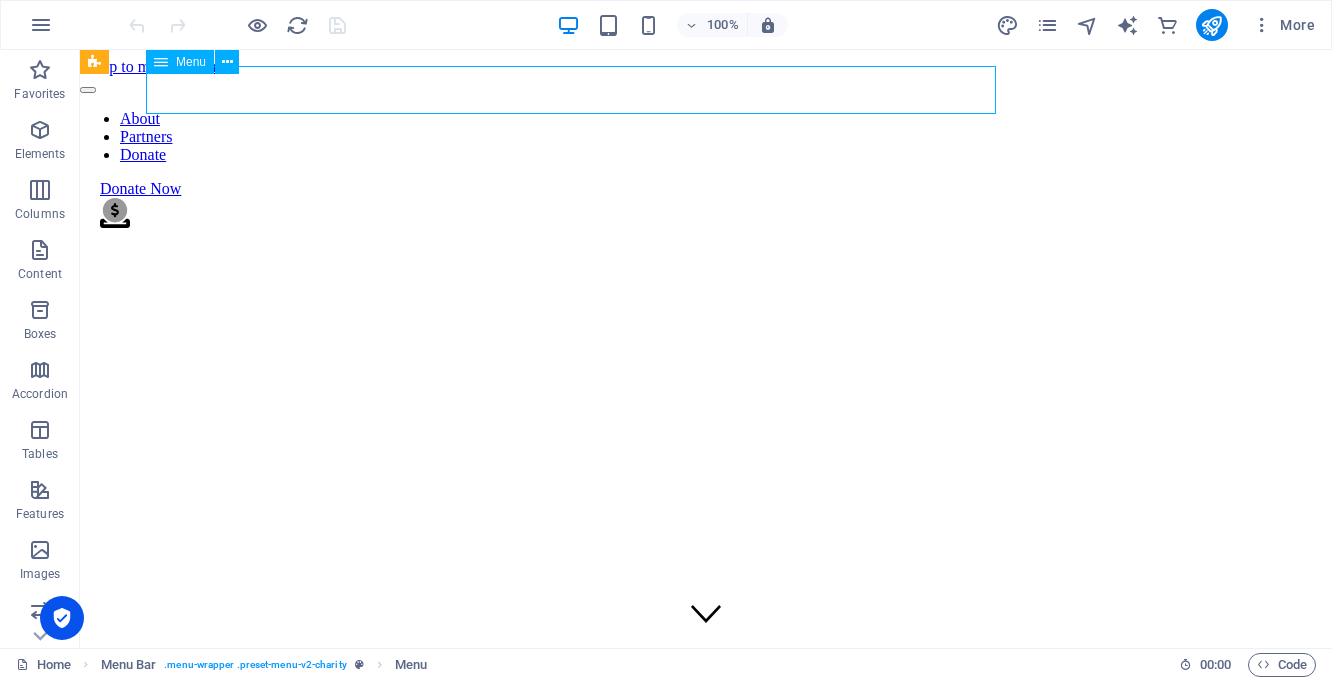 drag, startPoint x: 148, startPoint y: 98, endPoint x: 218, endPoint y: 106, distance: 70.45566 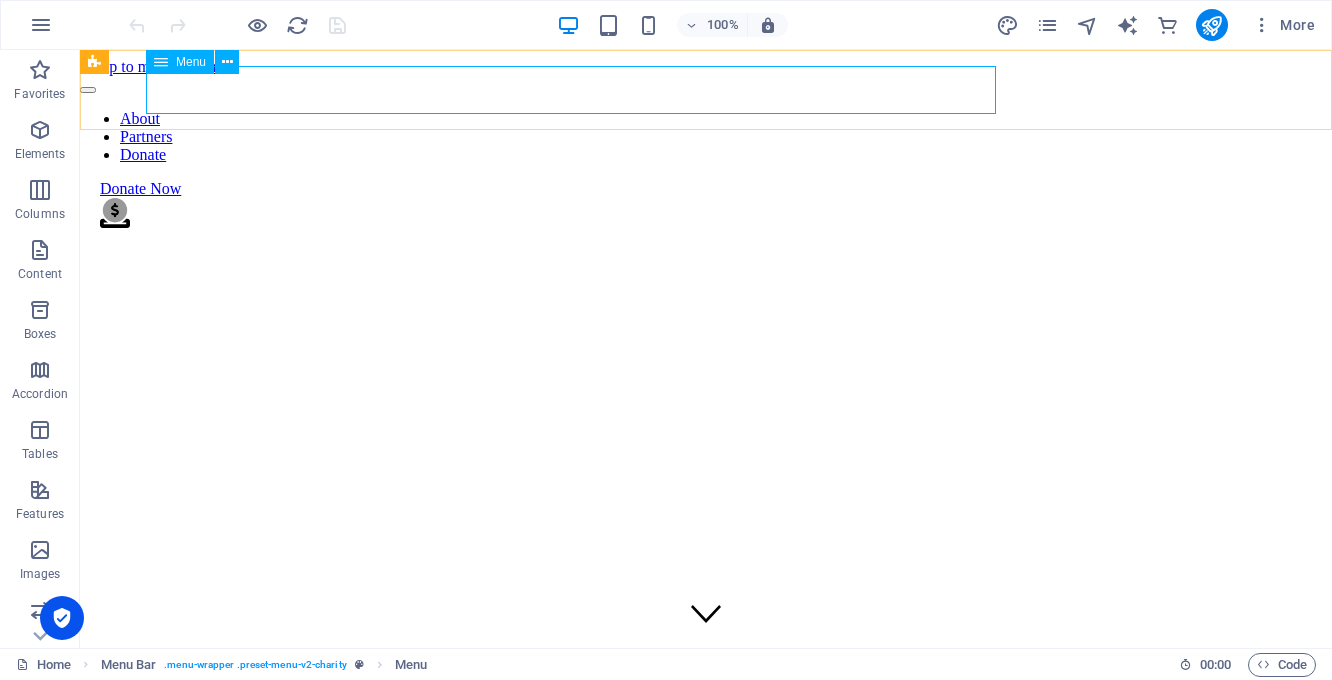 click on "About Partners Donate" at bounding box center (706, 137) 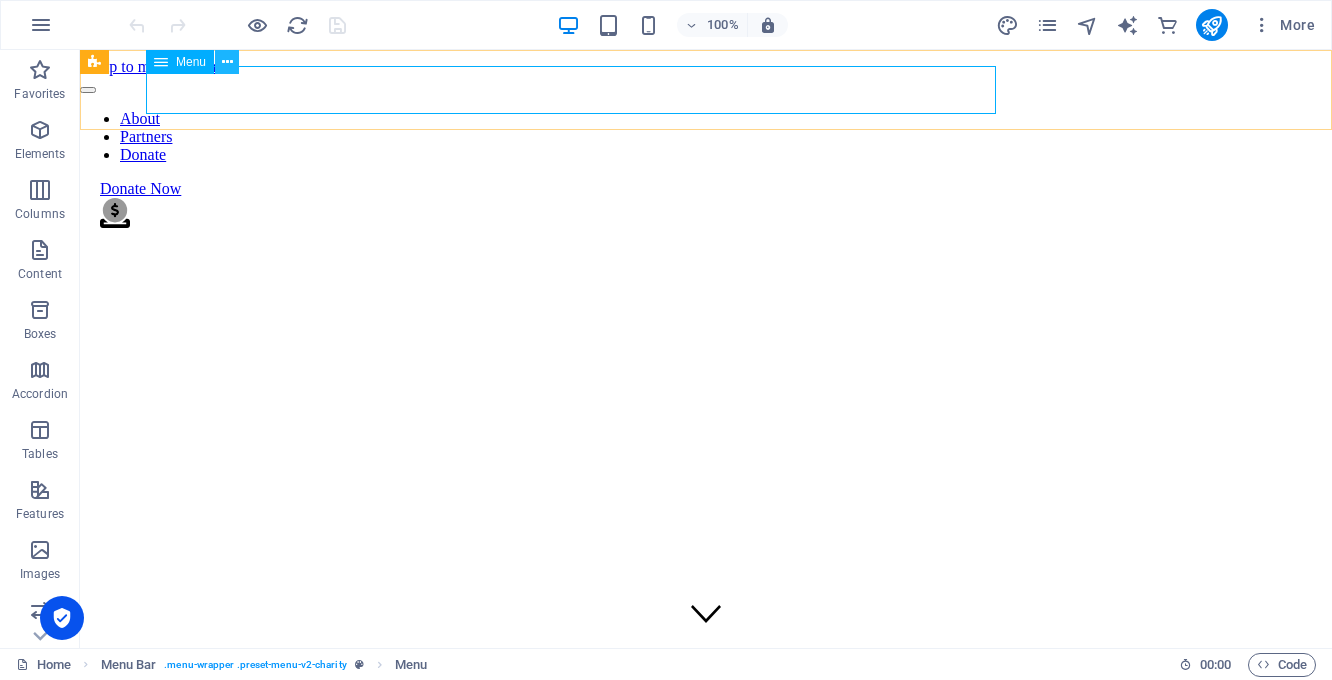 click at bounding box center (227, 62) 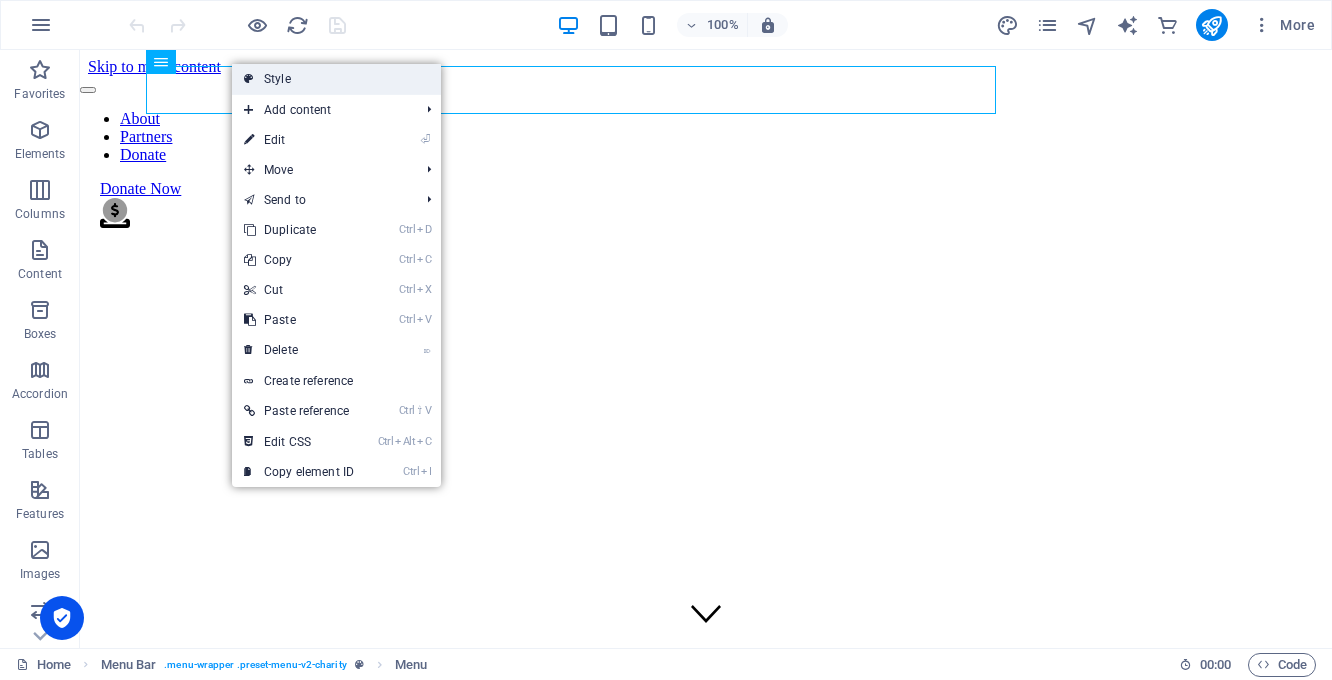 click on "Style" at bounding box center (336, 79) 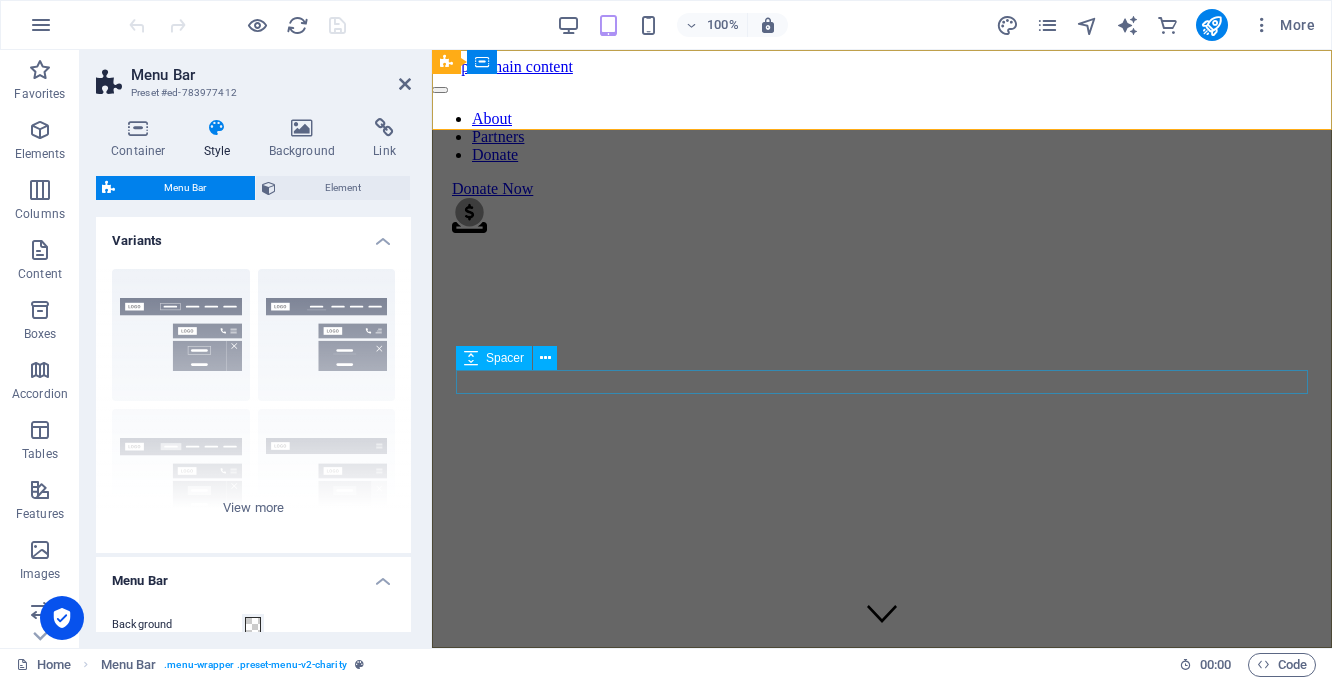 click at bounding box center [882, 808] 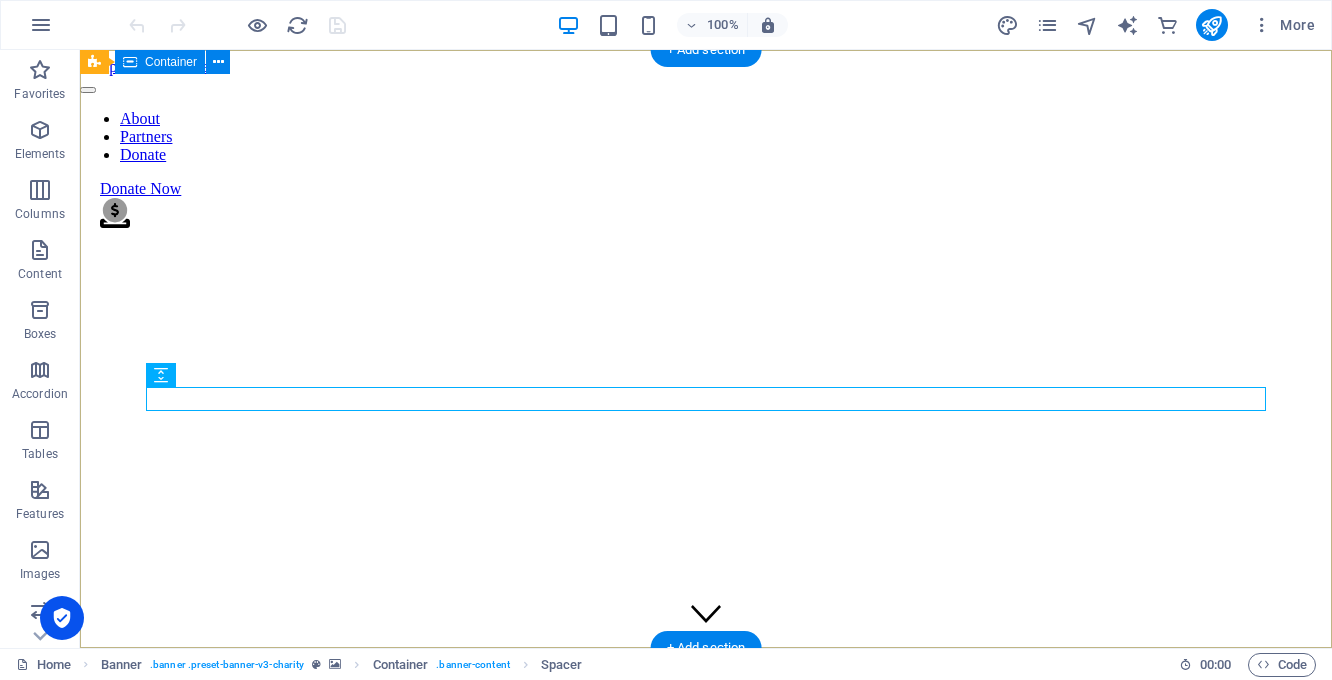 click on "Friends of  Orange County  Parks and Recreation . Friends of Orange County Parks and Recreation is an 501-3c non-profit formed for the purpose of providing an opportunity for Orange County residents to support our local parks through donations, [DEMOGRAPHIC_DATA] work, and participation on Orange County advisory boards." at bounding box center [706, 781] 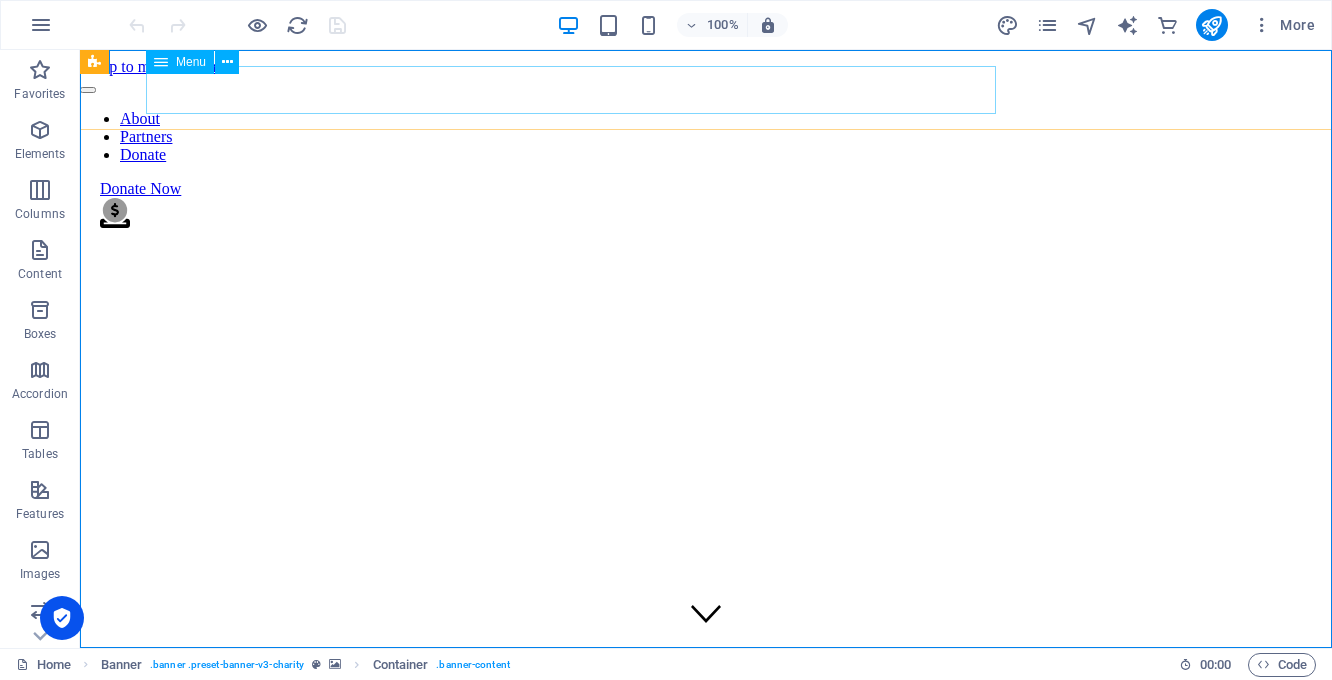 click on "About Partners Donate" at bounding box center (706, 137) 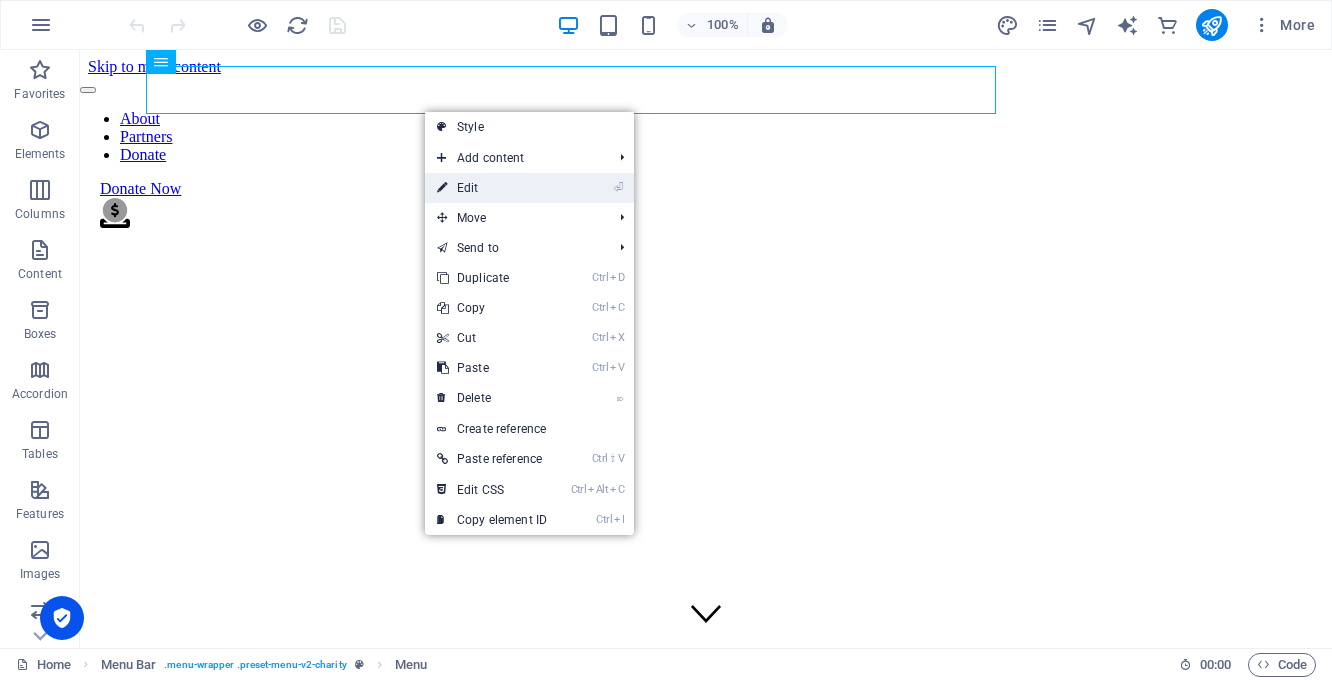 click on "⏎  Edit" at bounding box center (492, 188) 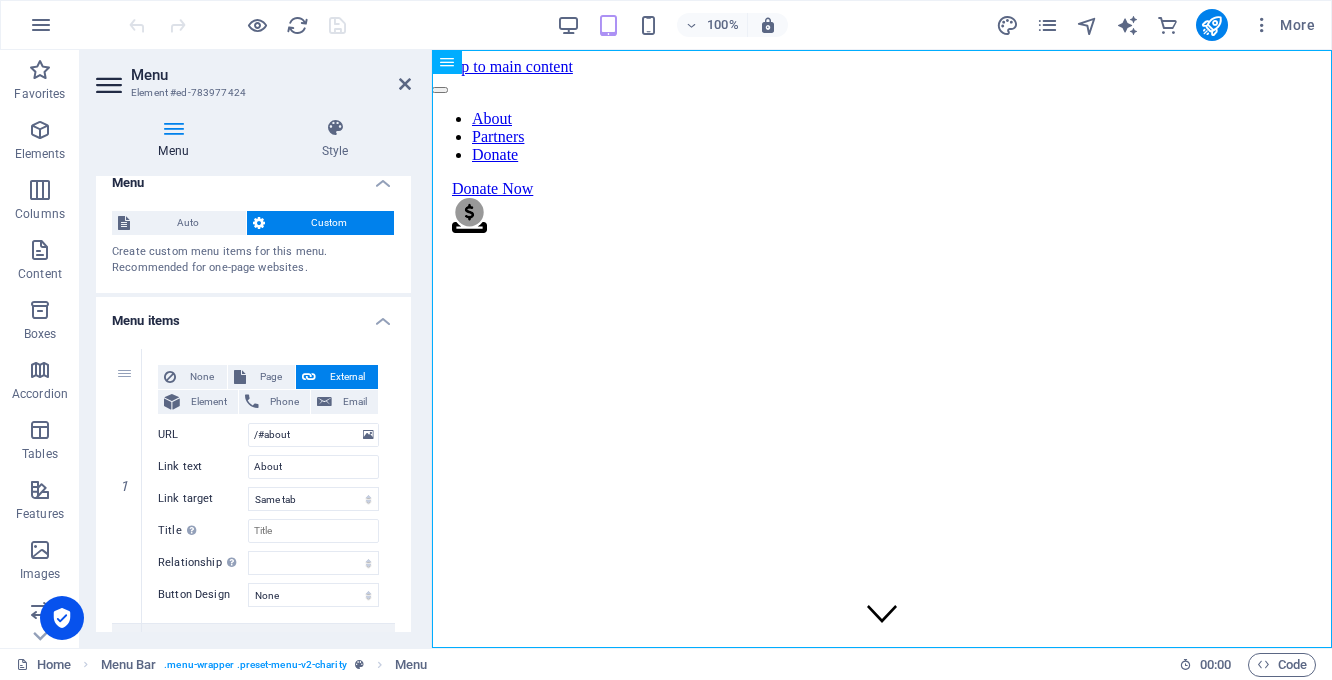 scroll, scrollTop: 0, scrollLeft: 0, axis: both 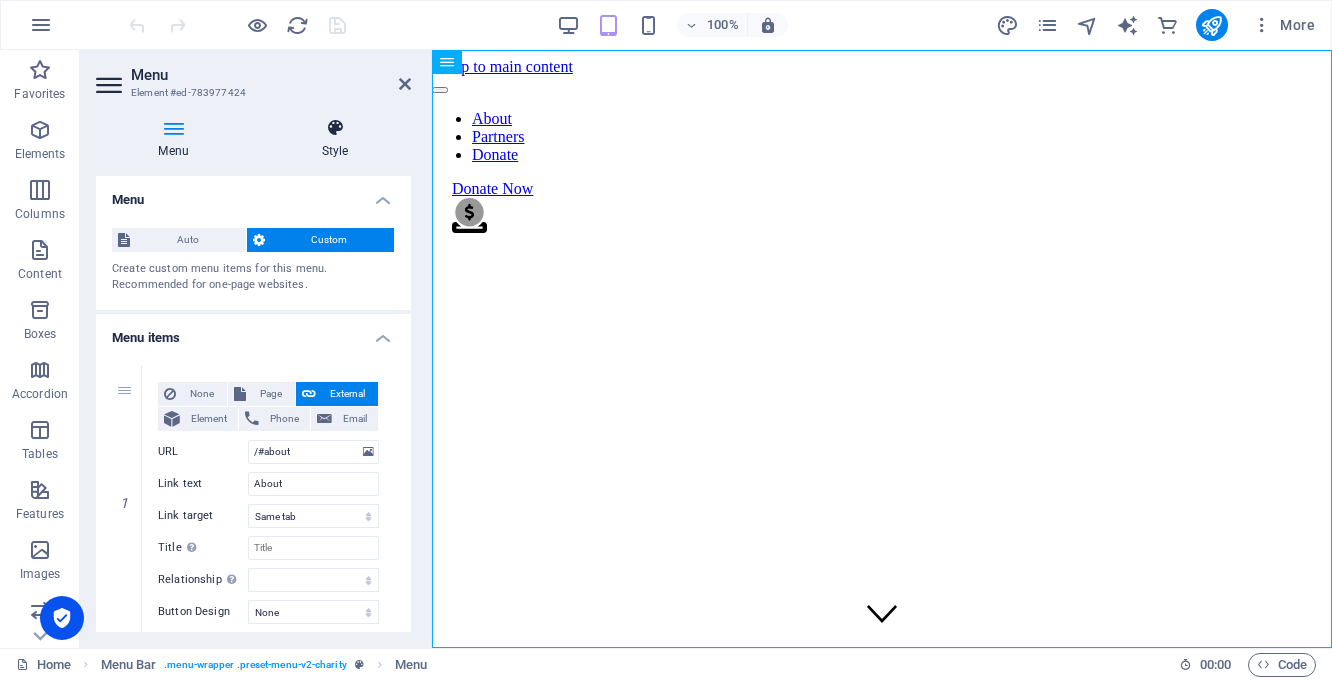 click at bounding box center [335, 128] 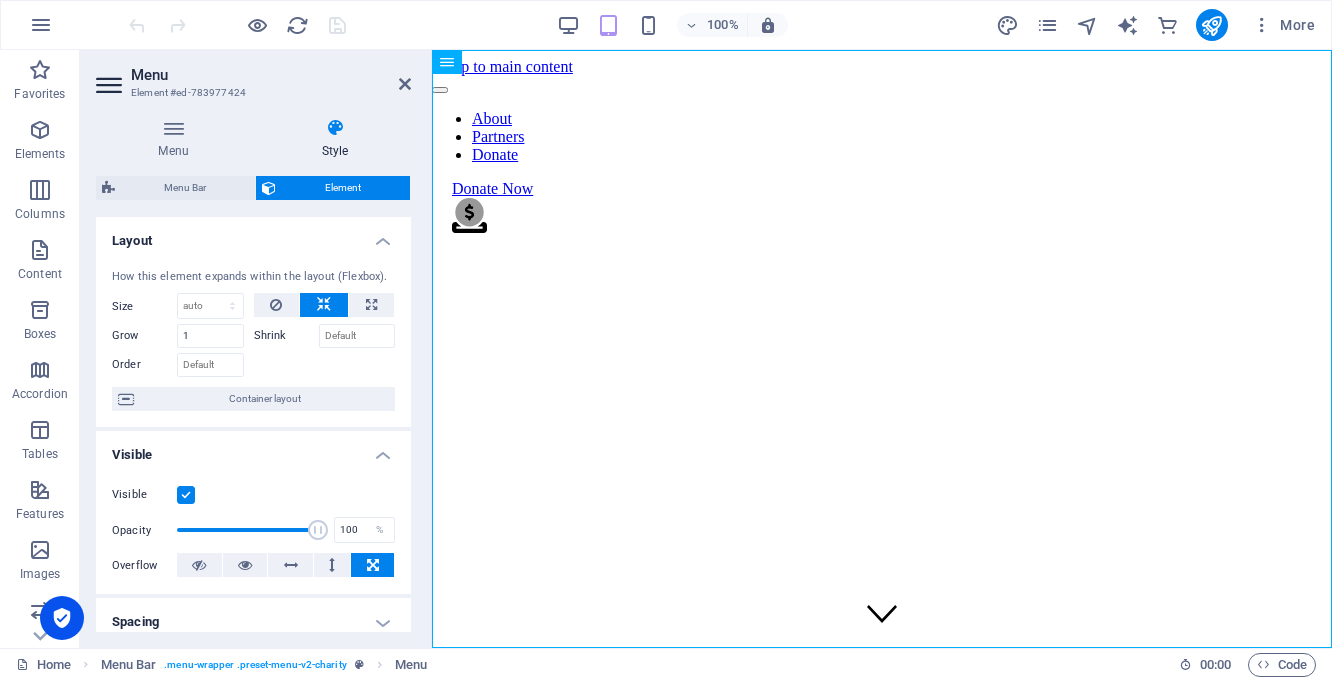 click on "Menu Style Menu Auto Custom Create custom menu items for this menu. Recommended for one-page websites. Manage pages Menu items 1 None Page External Element Phone Email Page Home Legal Notice Privacy Subpage Element
URL /#about Phone Email Link text About Link target New tab Same tab Overlay Title Additional link description, should not be the same as the link text. The title is most often shown as a tooltip text when the mouse moves over the element. Leave empty if uncertain. Relationship Sets the  relationship of this link to the link target . For example, the value "nofollow" instructs search engines not to follow the link. Can be left empty. alternate author bookmark external help license next nofollow noreferrer noopener prev search tag Button Design None Default Primary Secondary 2 None Page External Element Phone Email Page Home Legal Notice Privacy Subpage Element
URL /#partners Phone Email Link text Partners Link target New tab Same tab Overlay Title tag" at bounding box center [253, 375] 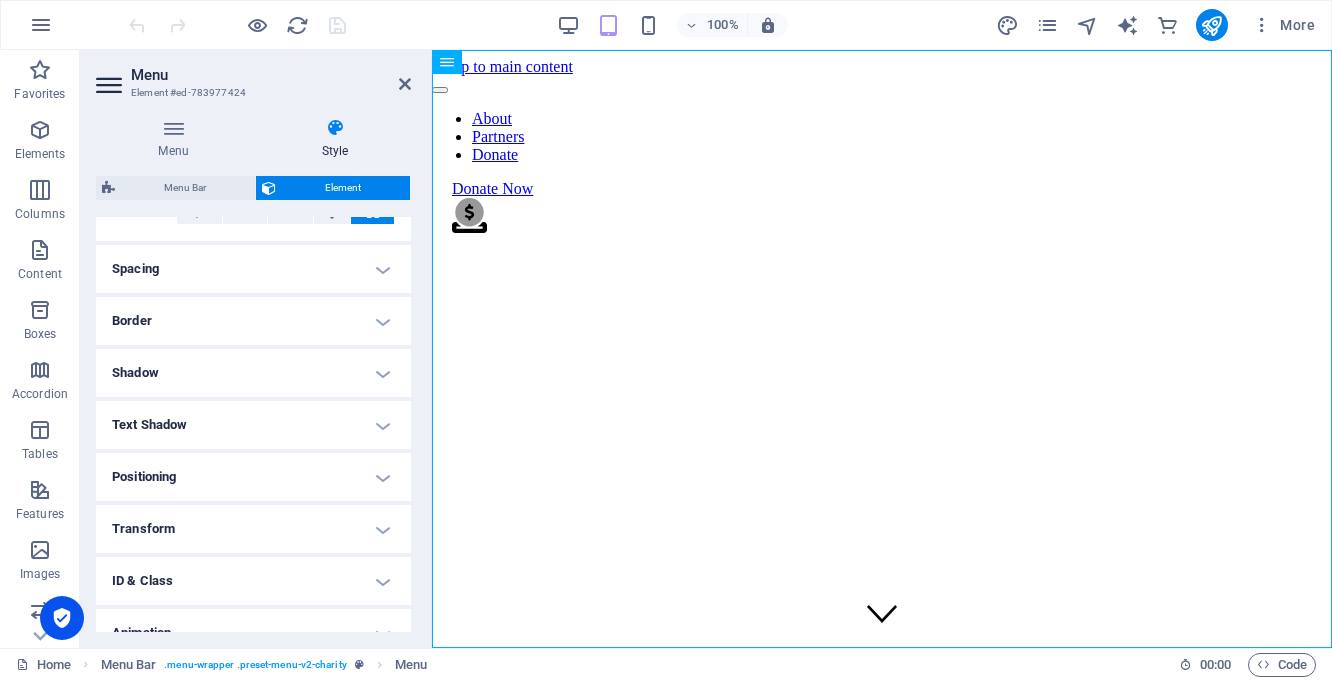 scroll, scrollTop: 430, scrollLeft: 0, axis: vertical 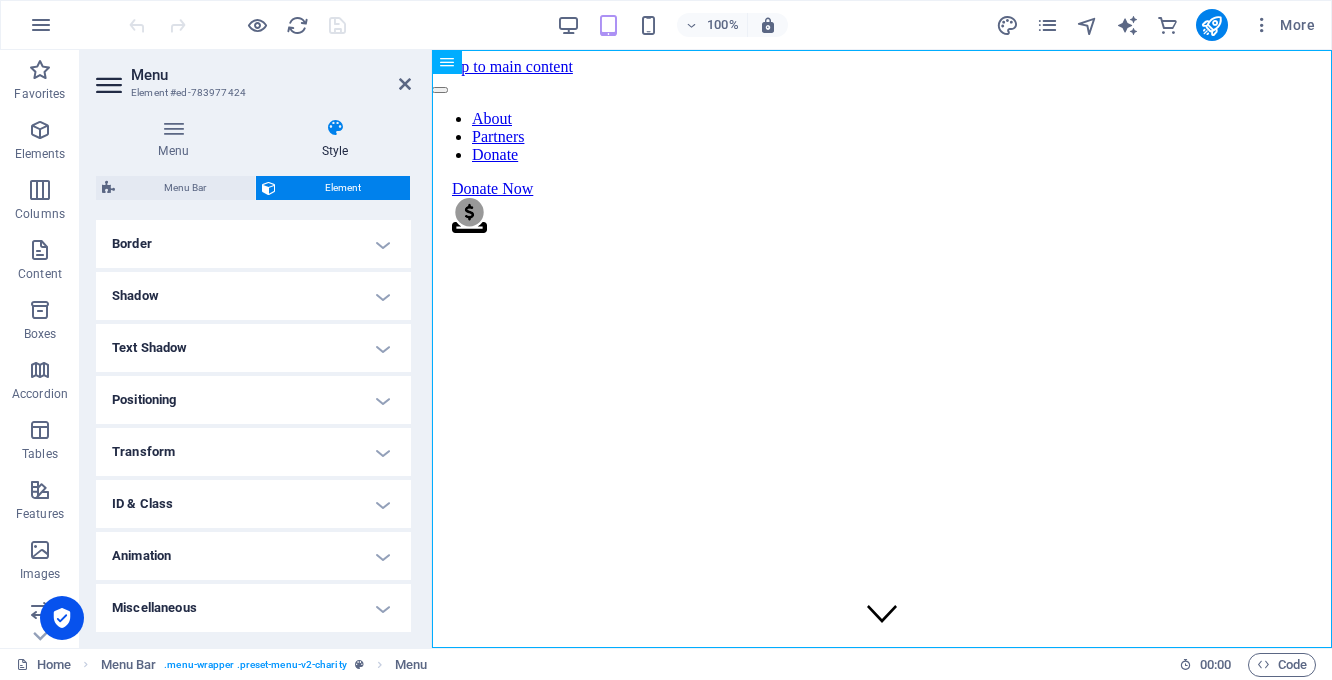click on "Positioning" at bounding box center [253, 400] 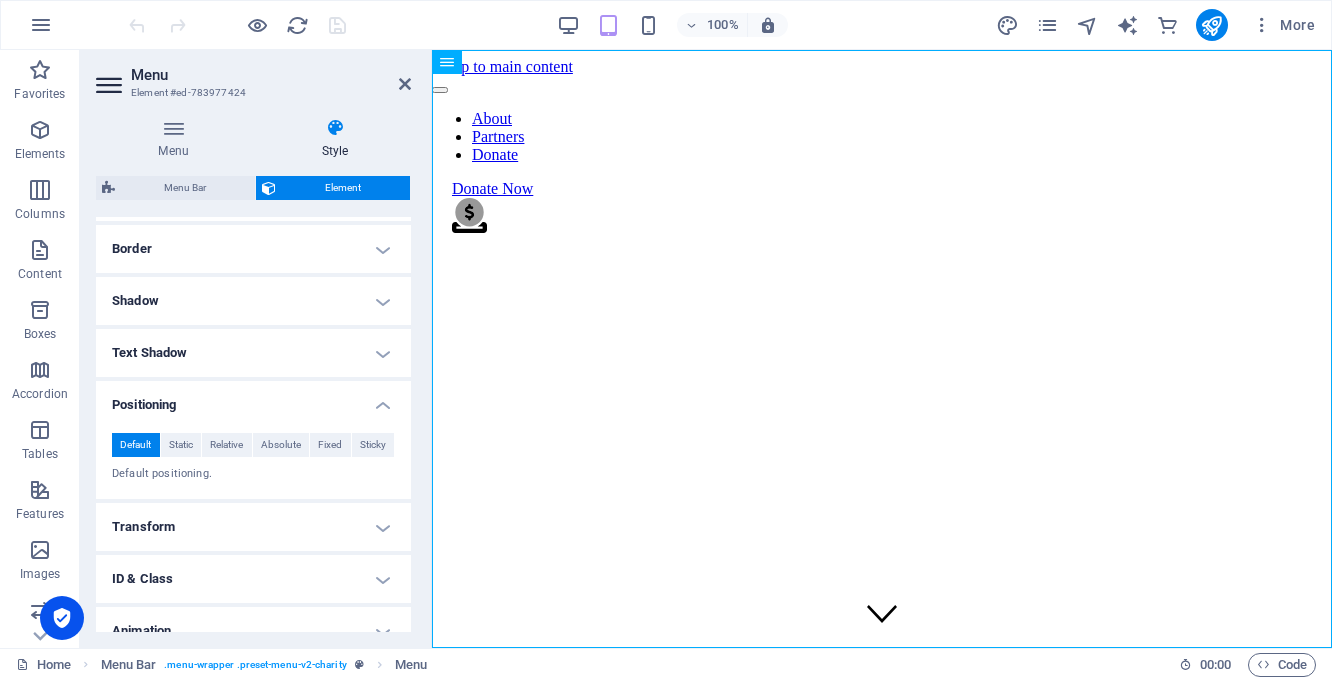 scroll, scrollTop: 420, scrollLeft: 0, axis: vertical 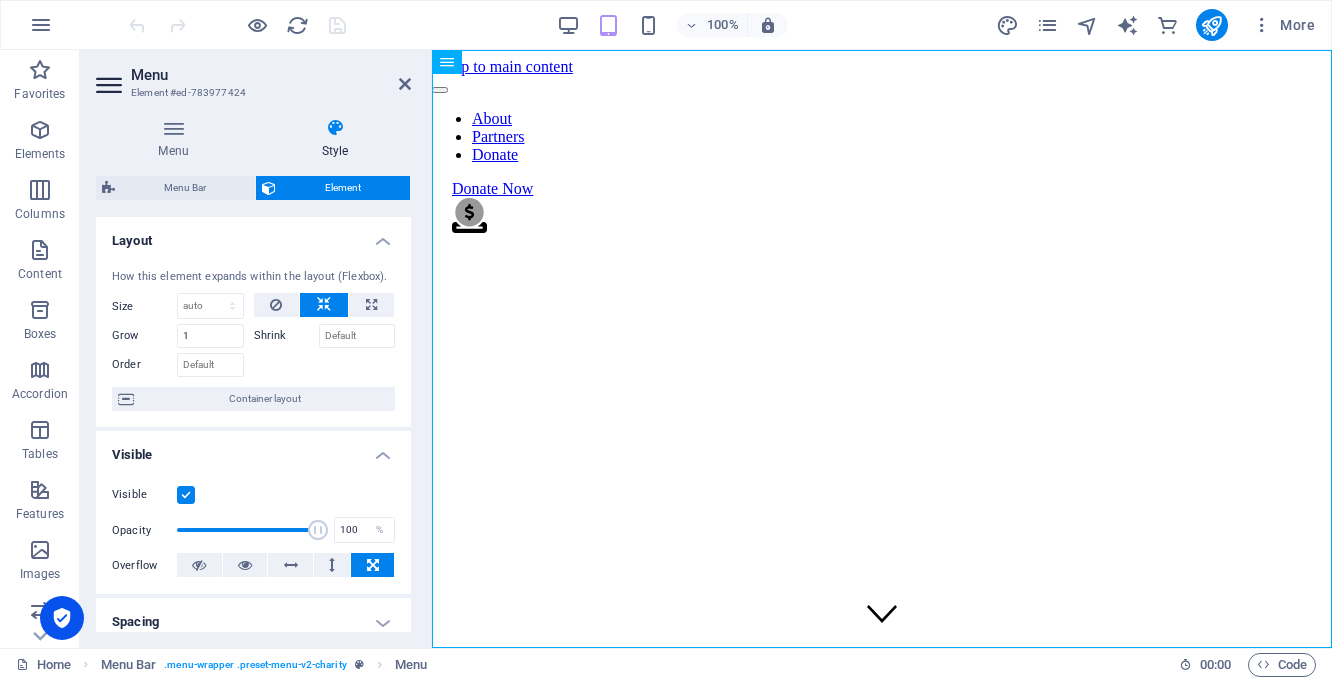 click on "Menu Style Menu Auto Custom Create custom menu items for this menu. Recommended for one-page websites. Manage pages Menu items 1 None Page External Element Phone Email Page Home Legal Notice Privacy Subpage Element
URL /#about Phone Email Link text About Link target New tab Same tab Overlay Title Additional link description, should not be the same as the link text. The title is most often shown as a tooltip text when the mouse moves over the element. Leave empty if uncertain. Relationship Sets the  relationship of this link to the link target . For example, the value "nofollow" instructs search engines not to follow the link. Can be left empty. alternate author bookmark external help license next nofollow noreferrer noopener prev search tag Button Design None Default Primary Secondary 2 None Page External Element Phone Email Page Home Legal Notice Privacy Subpage Element
URL /#partners Phone Email Link text Partners Link target New tab Same tab Overlay Title tag" at bounding box center (253, 375) 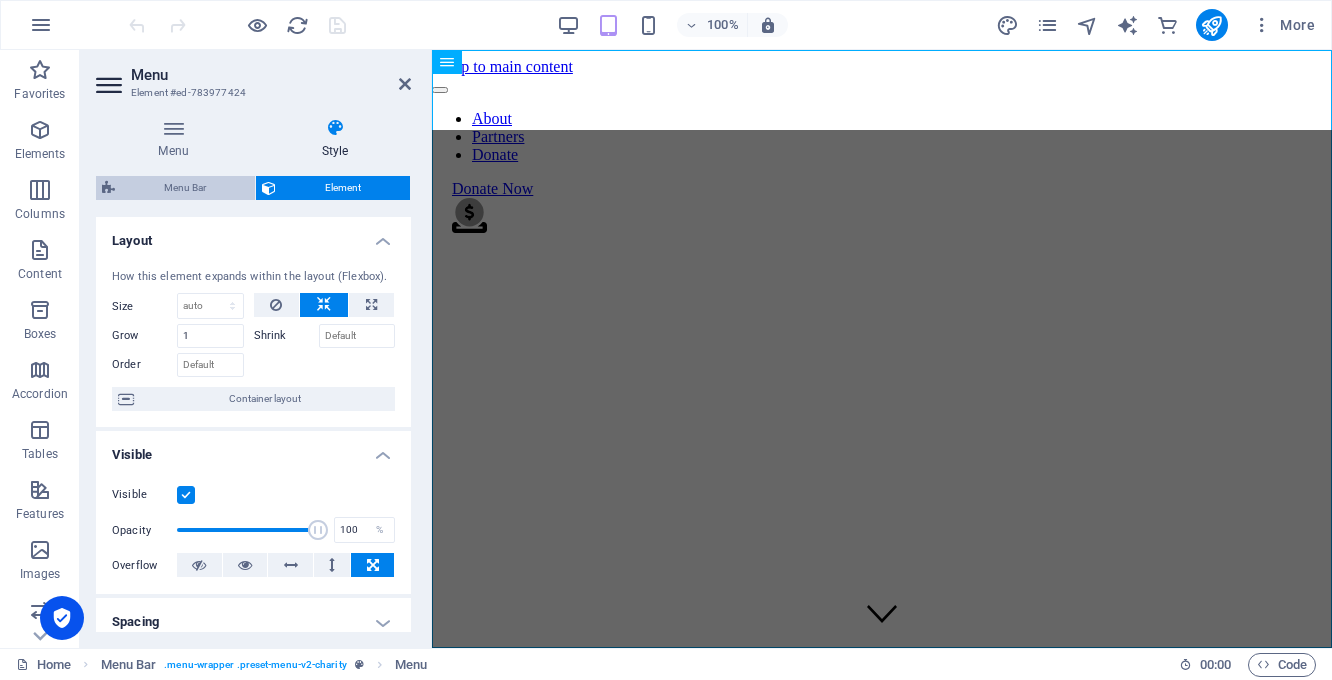 click on "Menu Bar" at bounding box center [185, 188] 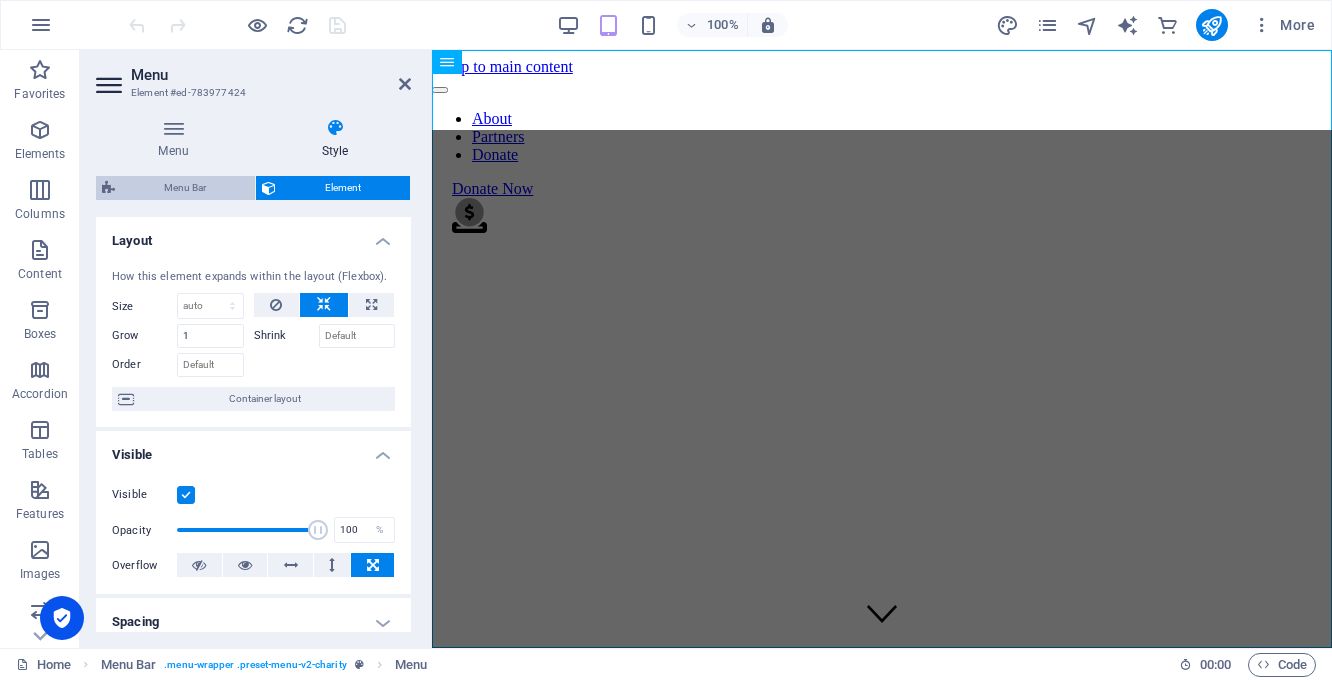 select on "rem" 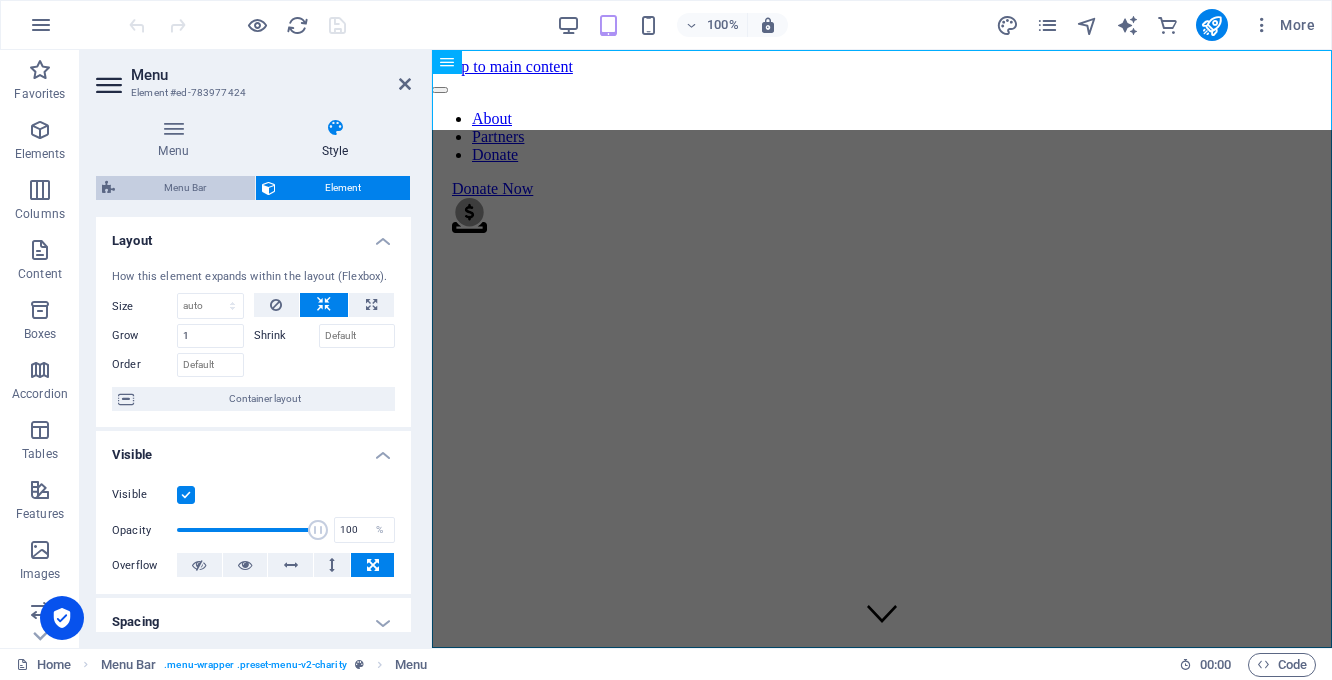 select on "rem" 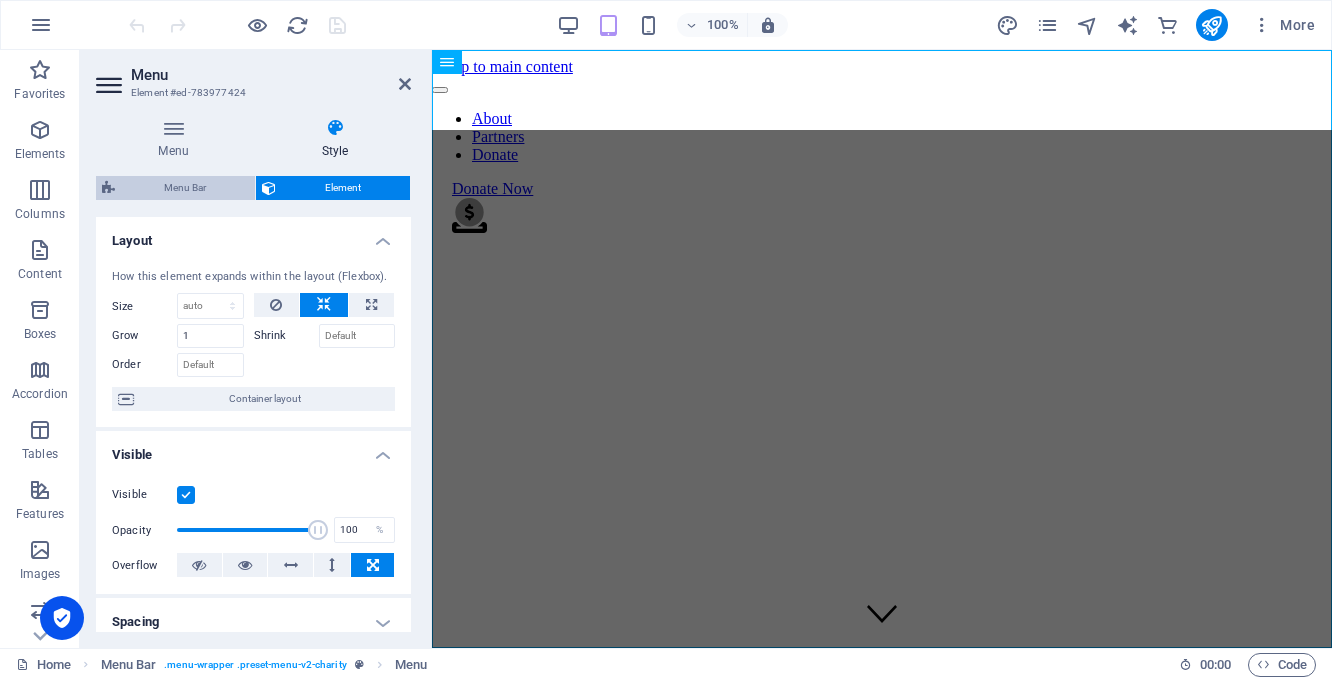 select on "rem" 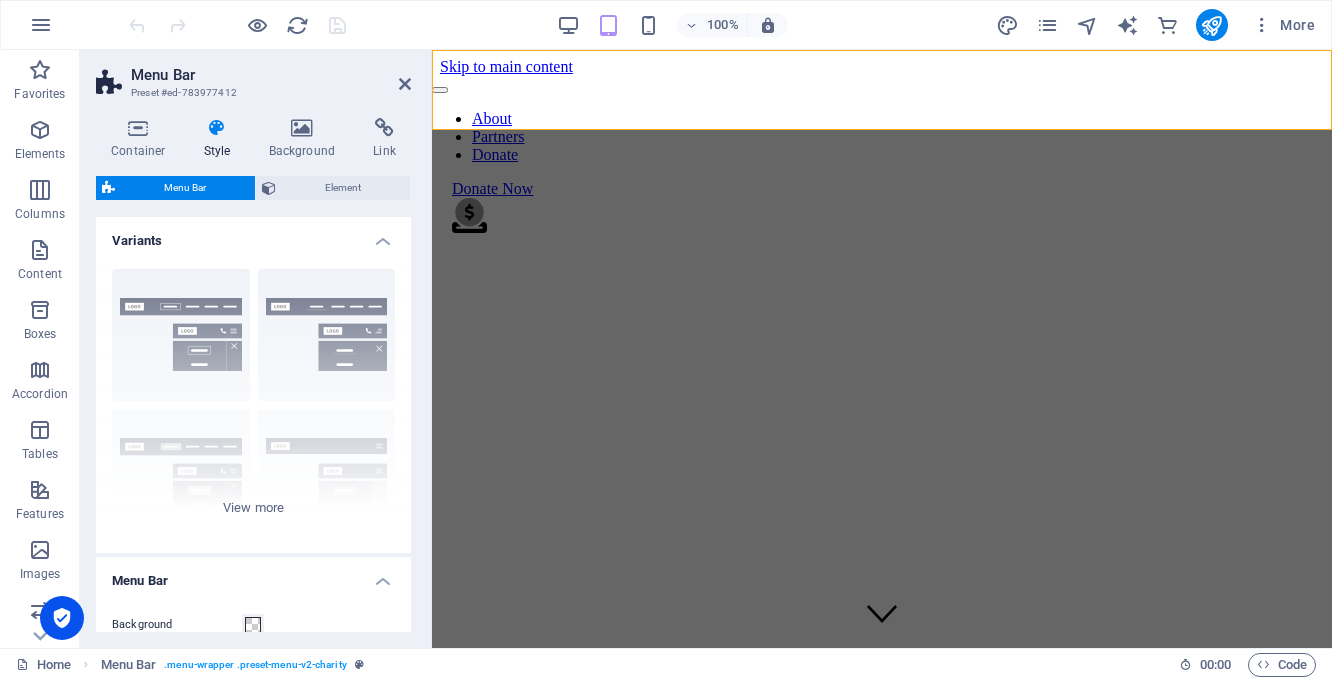 click on "Menu Bar" at bounding box center [185, 188] 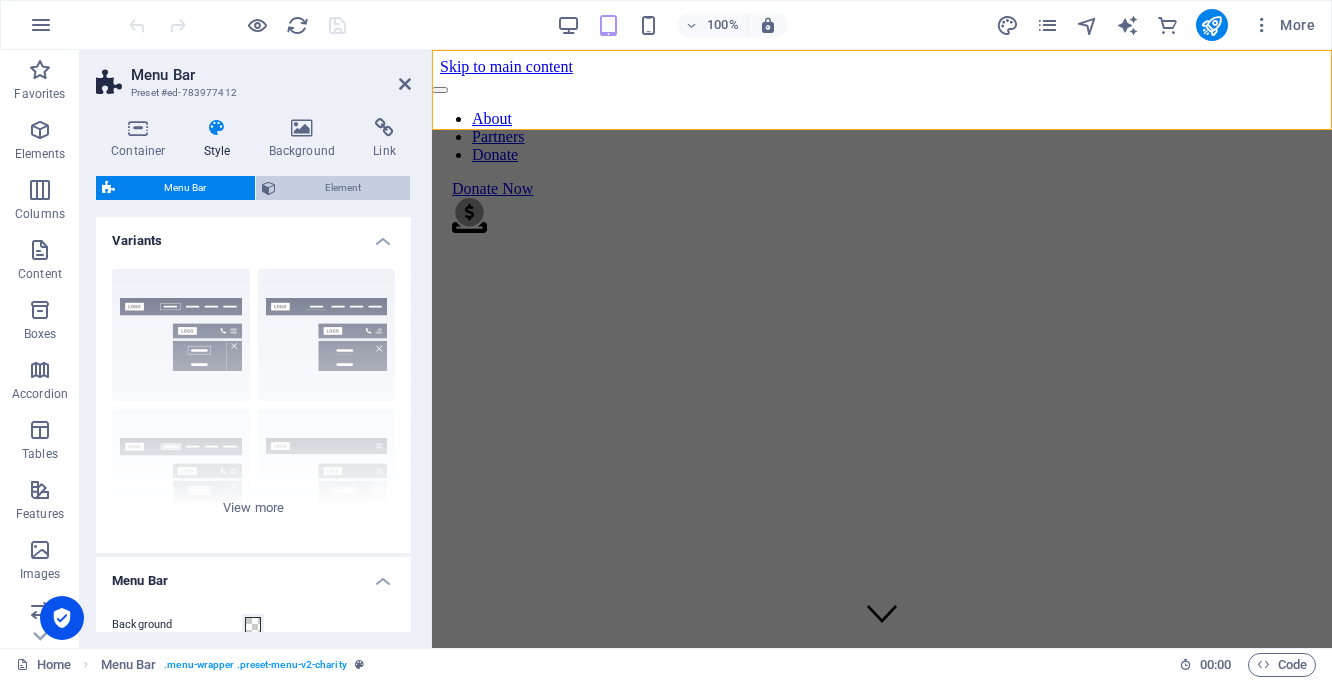 click on "Element" at bounding box center [343, 188] 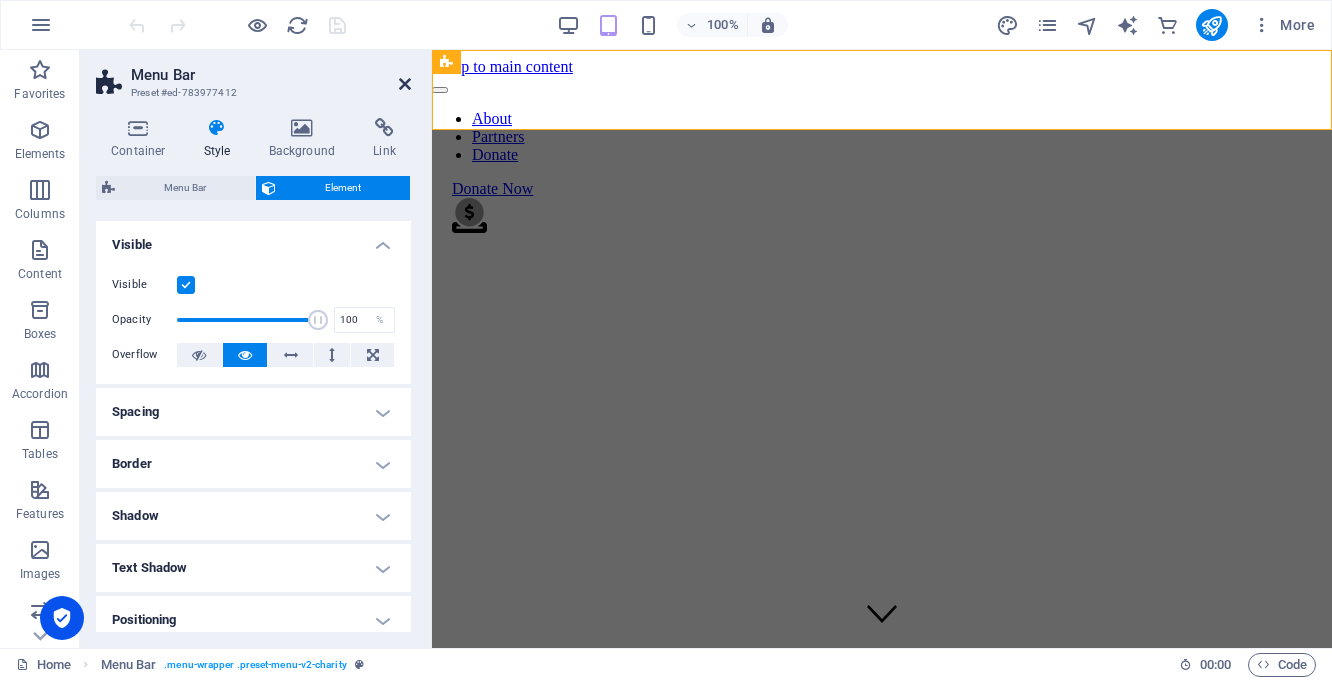 click at bounding box center [405, 84] 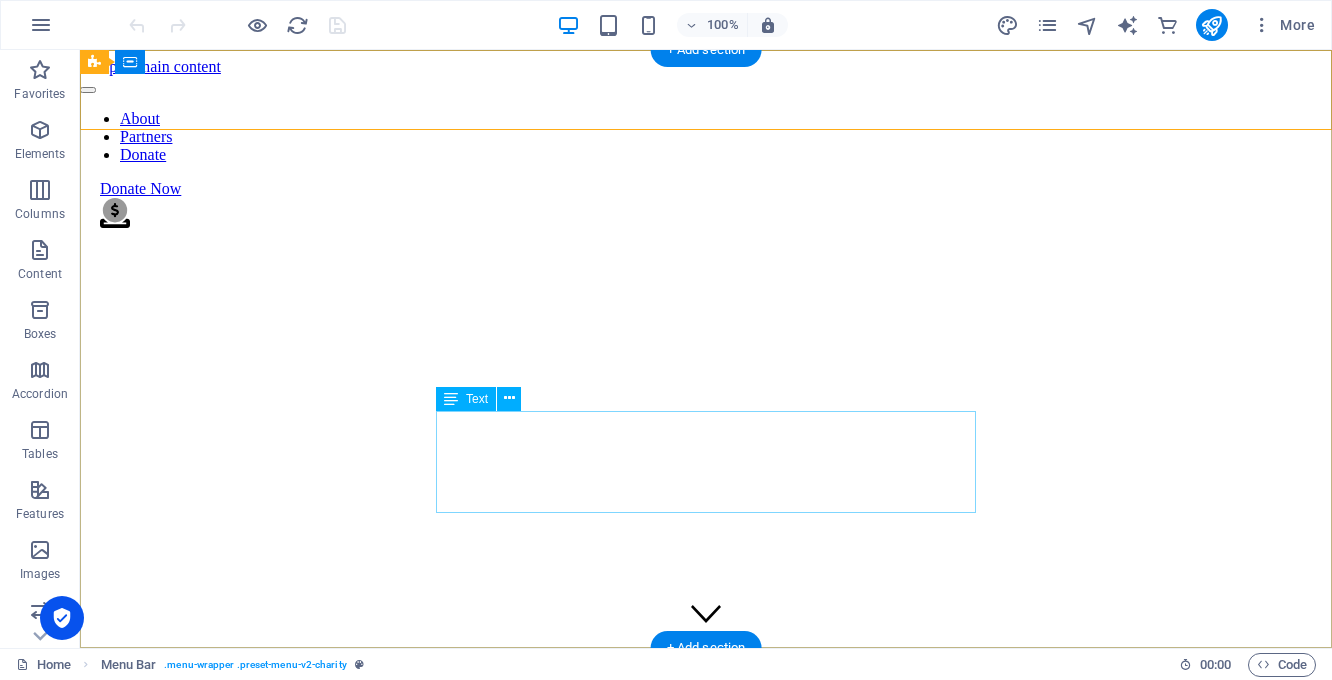 click on ". Friends of Orange County Parks and Recreation is an 501-3c non-profit formed for the purpose of providing an opportunity for Orange County residents to support our local parks through donations, [DEMOGRAPHIC_DATA] work, and participation on Orange County advisory boards." at bounding box center (706, 854) 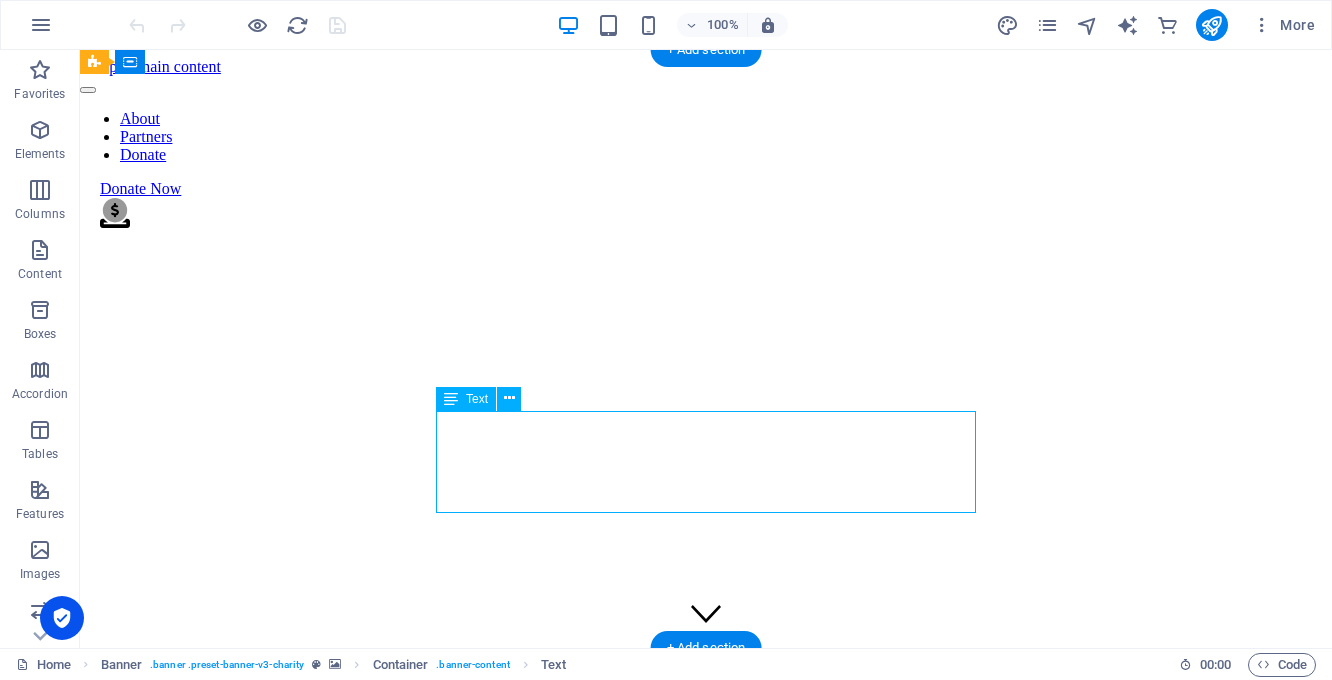 click on ". Friends of Orange County Parks and Recreation is an 501-3c non-profit formed for the purpose of providing an opportunity for Orange County residents to support our local parks through donations, [DEMOGRAPHIC_DATA] work, and participation on Orange County advisory boards." at bounding box center [706, 854] 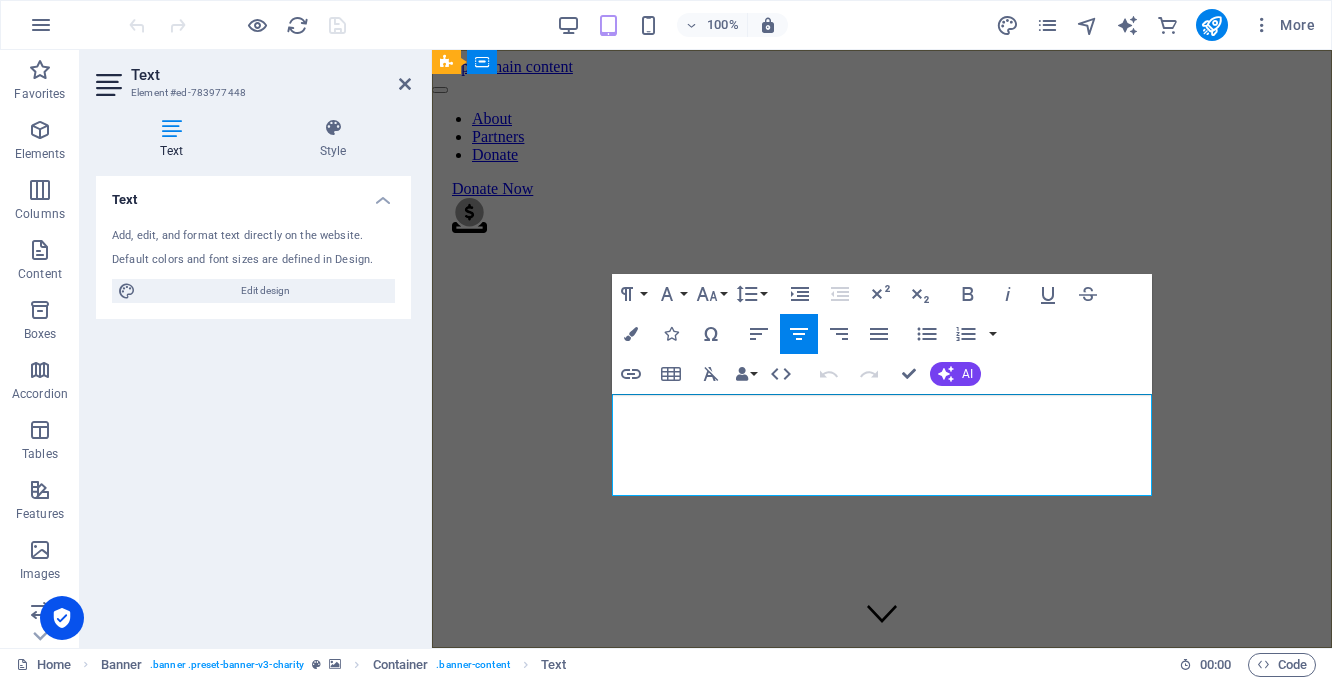 click on ". Friends of Orange County Parks and Recreation is an 501-3c non-profit formed for the purpose of providing an opportunity for Orange County residents to support our local parks through donations, [DEMOGRAPHIC_DATA] work, and participation on Orange County advisory boards." at bounding box center (882, 862) 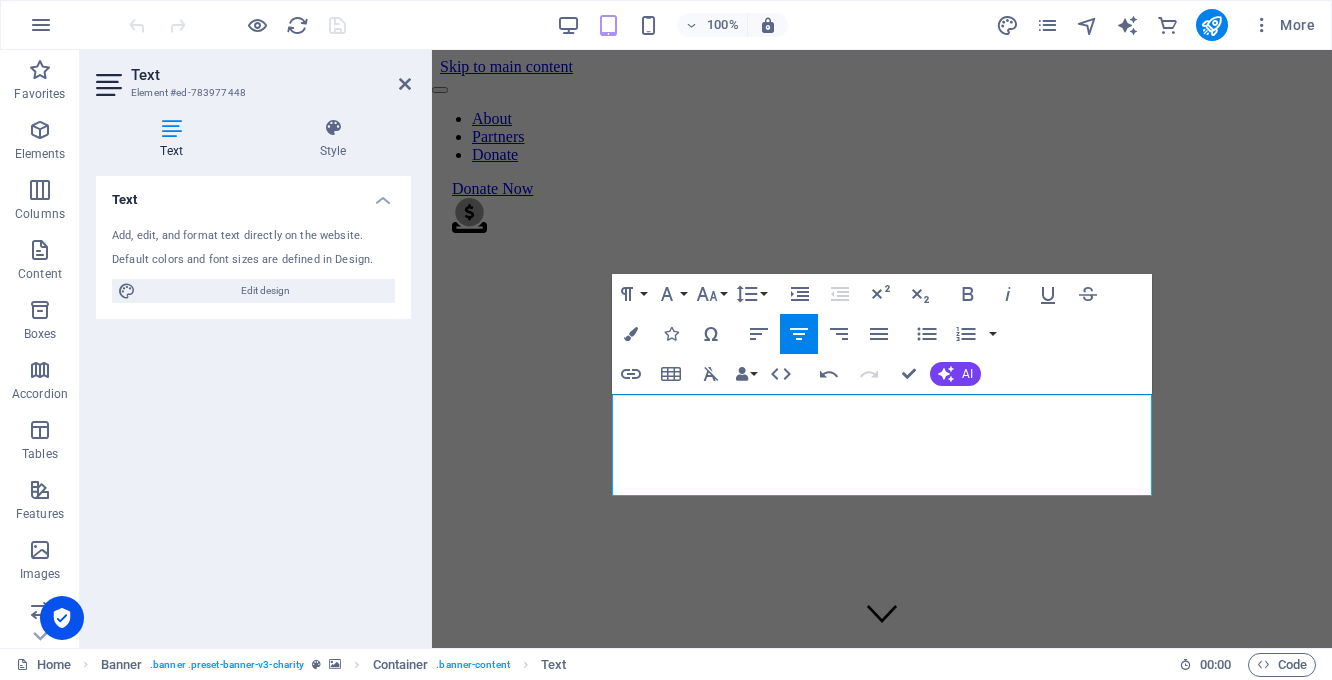 type 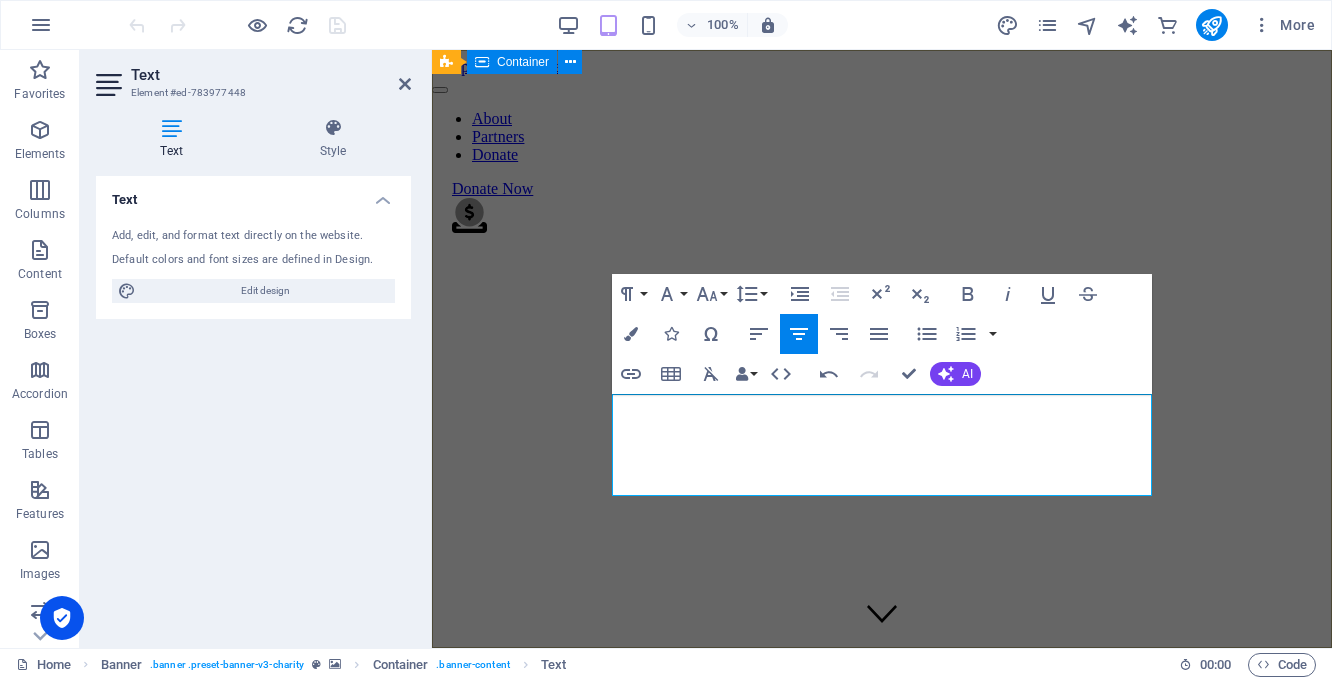 click on "Friends of  Orange County  Parks and Recreation . Friends of Orange County Parks and Recreation is an 501-c3 non-profit formed for the purpose of providing an opportunity for Orange County residents to support our local parks through donations, [DEMOGRAPHIC_DATA] work, and participation on Orange County advisory boards." at bounding box center [882, 790] 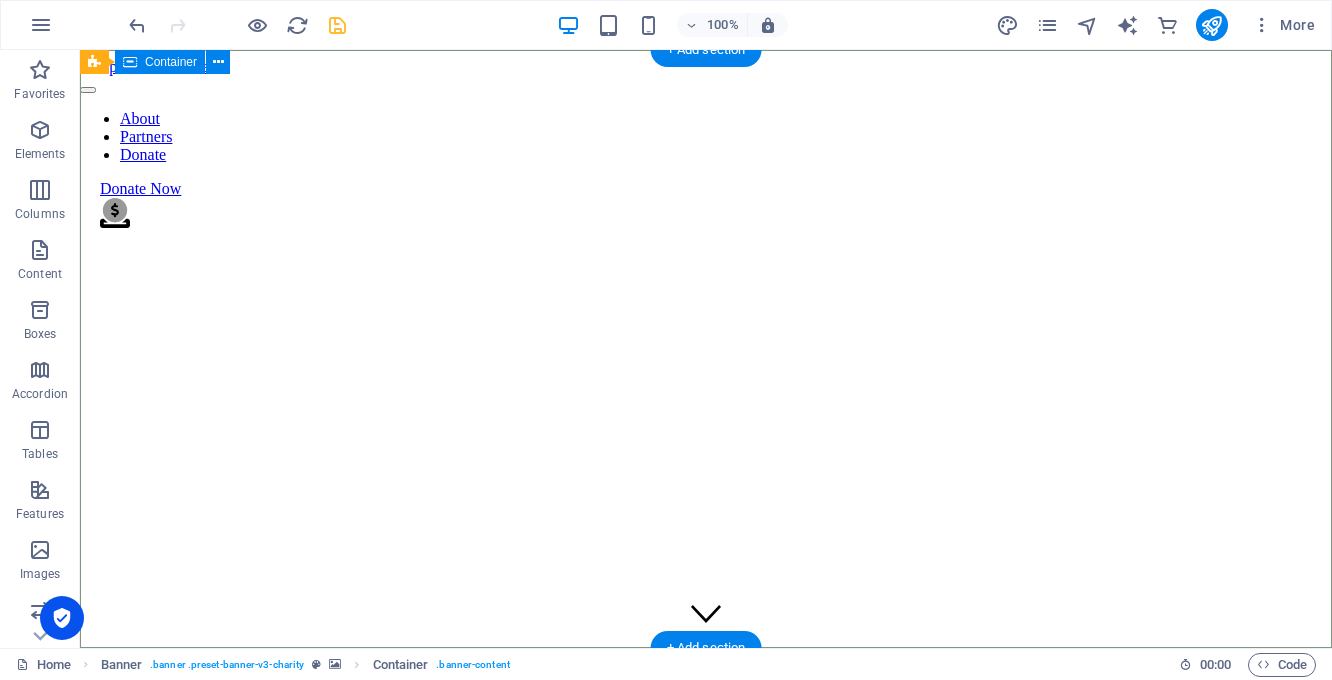 click on "Friends of  Orange County  Parks and Recreation . Friends of Orange County Parks and Recreation is an 501-c3 non-profit formed for the purpose of providing an opportunity for Orange County residents to support our local parks through donations, [DEMOGRAPHIC_DATA] work, and participation on Orange County advisory boards." at bounding box center (706, 781) 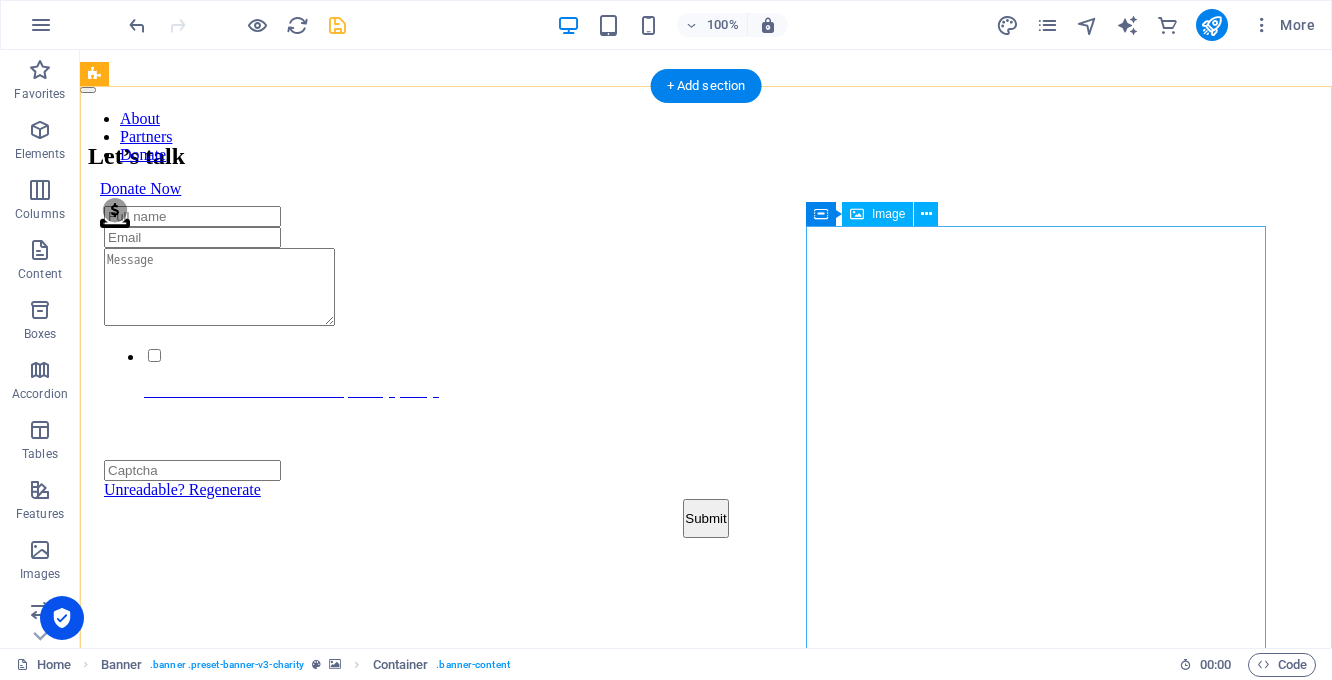 scroll, scrollTop: 1281, scrollLeft: 0, axis: vertical 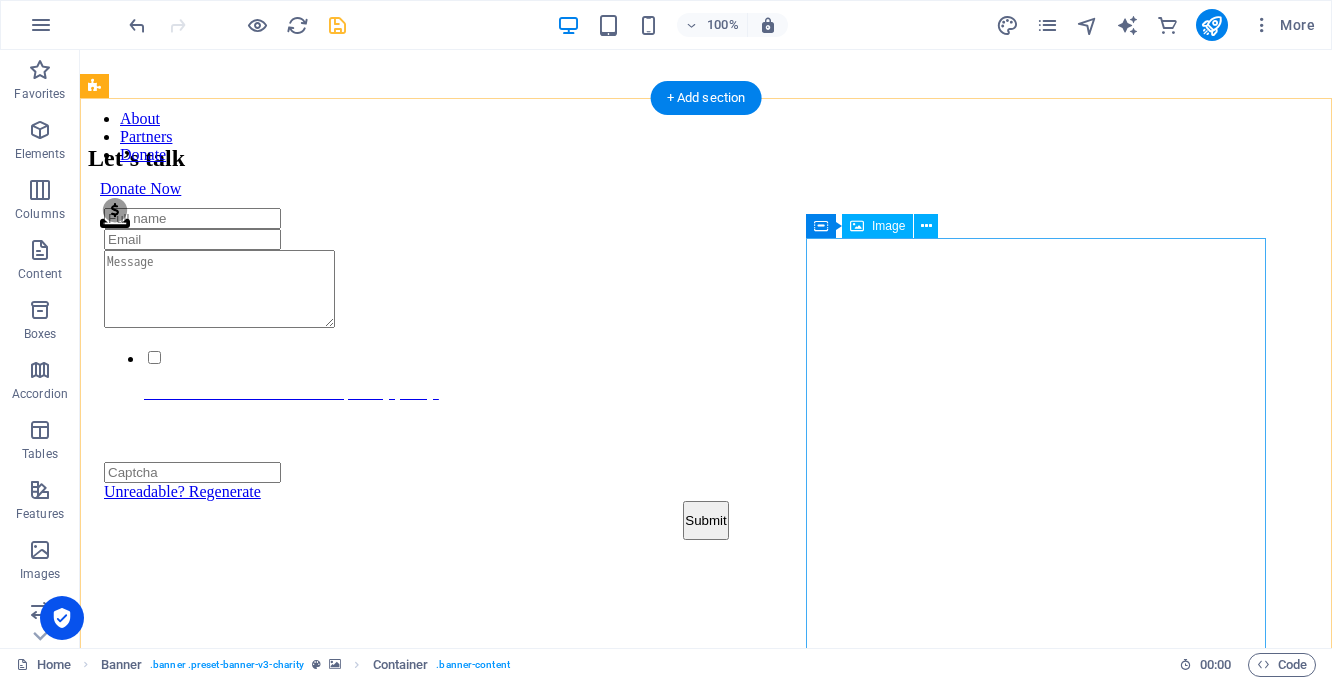 click at bounding box center [706, 1585] 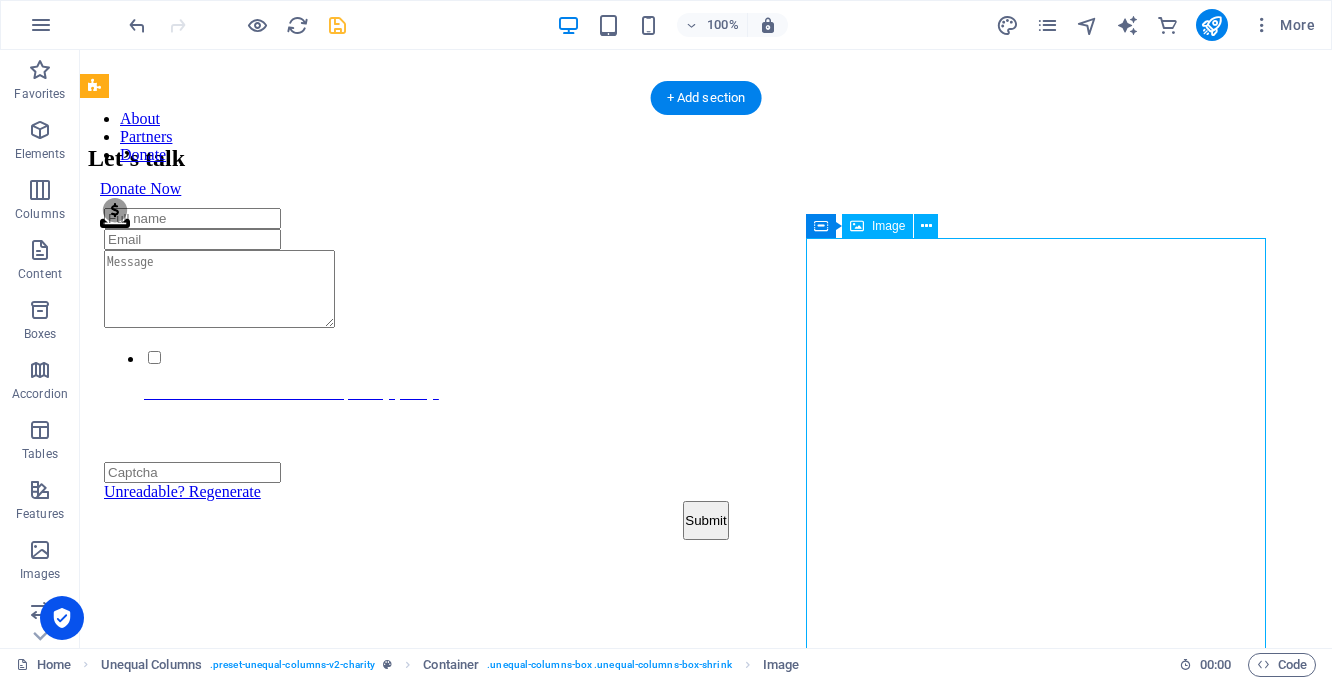 click at bounding box center (706, 1585) 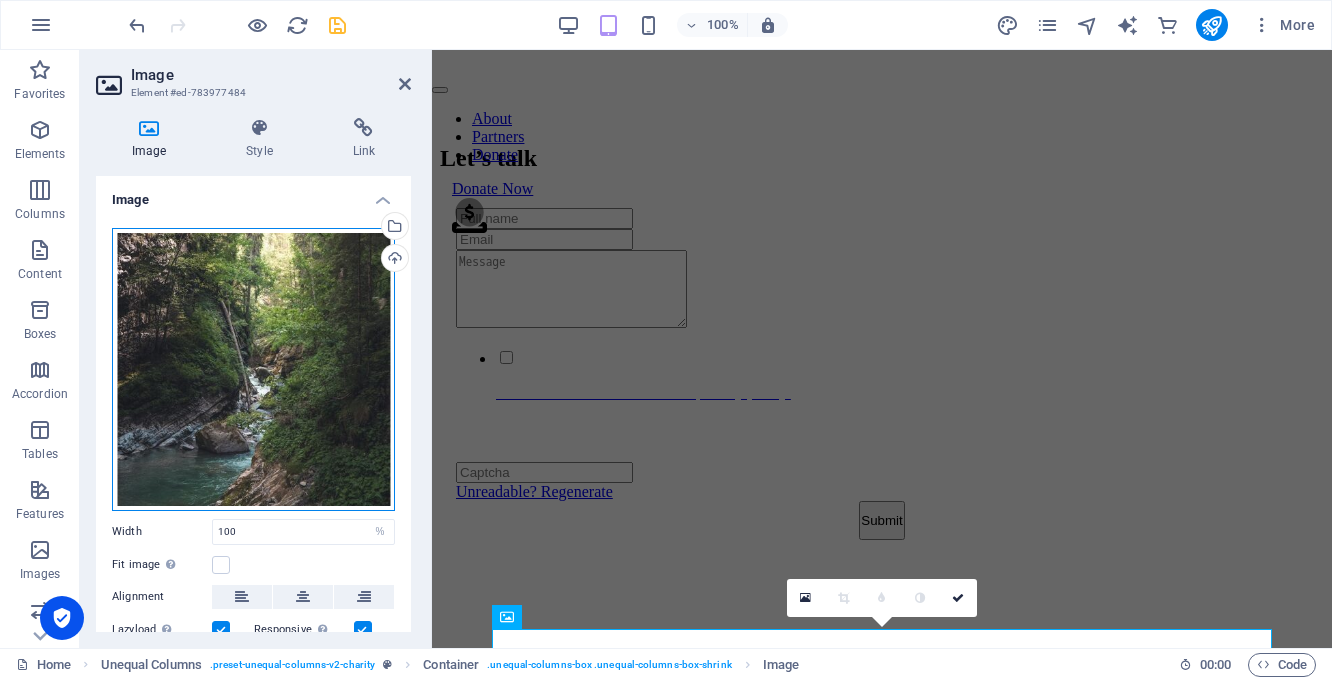 click on "Drag files here, click to choose files or select files from Files or our free stock photos & videos" at bounding box center [253, 369] 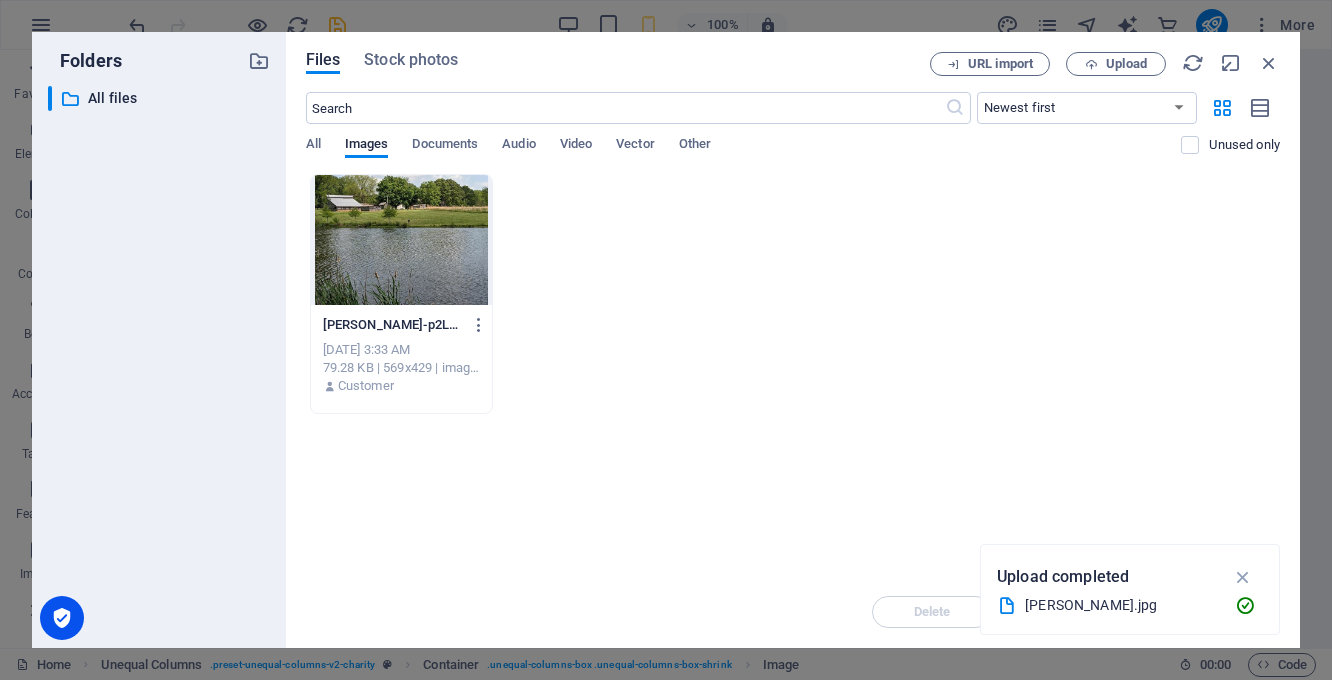 click on "[PERSON_NAME]-p2L20CefKGwGua54rImsyg.jpg [PERSON_NAME]-p2L20CefKGwGua54rImsyg.jpg [DATE] 3:33 AM 79.28 KB | 569x429 | image/jpeg Customer" at bounding box center [793, 294] 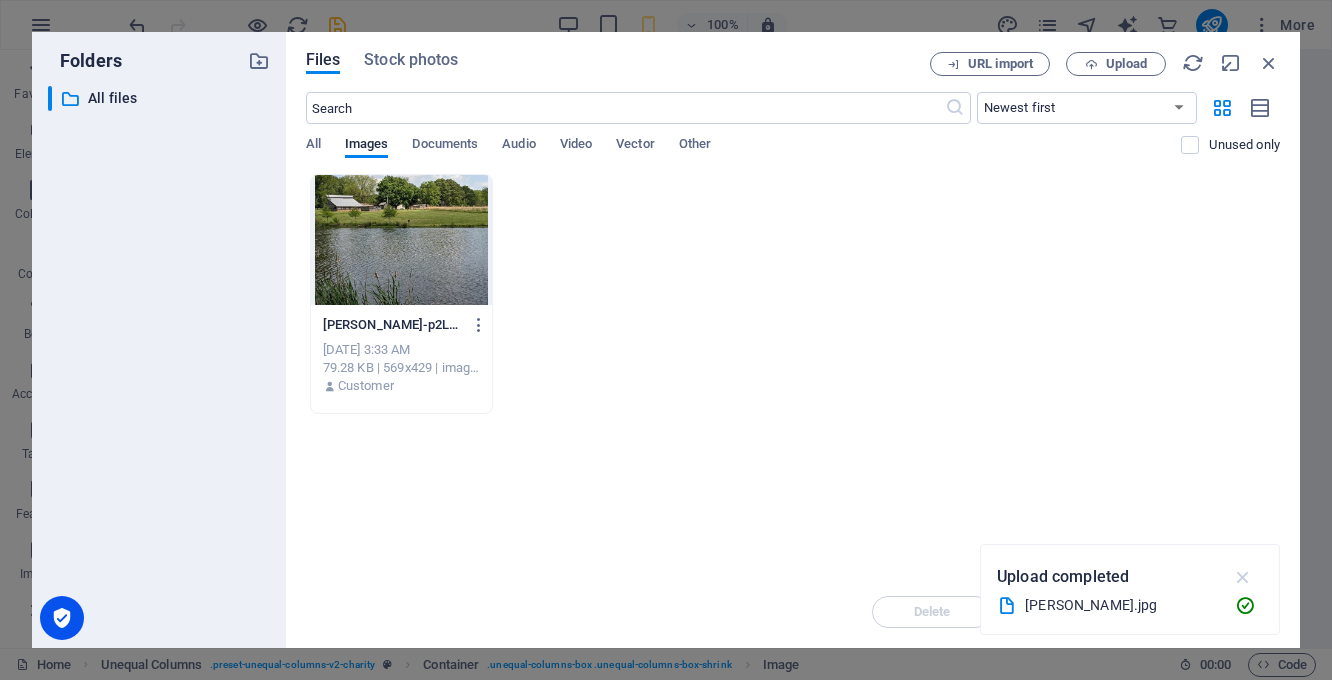 click at bounding box center [1243, 577] 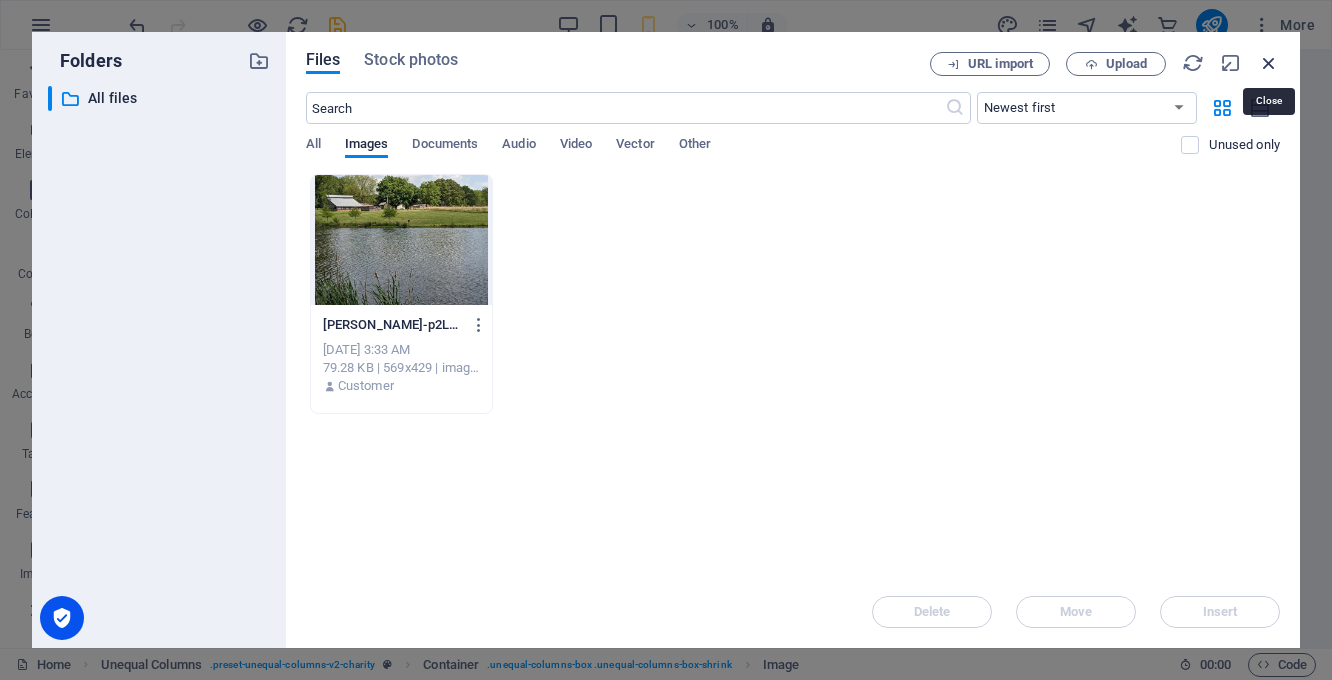 click at bounding box center (1269, 63) 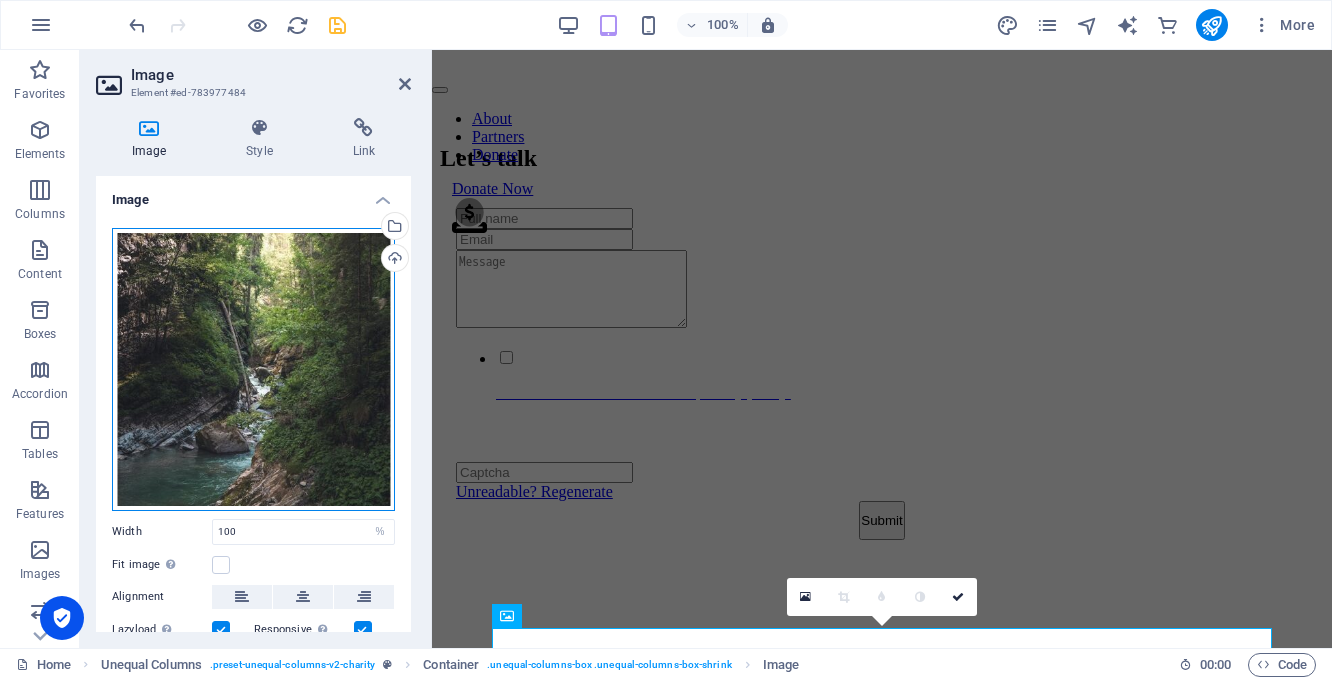 click on "Drag files here, click to choose files or select files from Files or our free stock photos & videos" at bounding box center (253, 369) 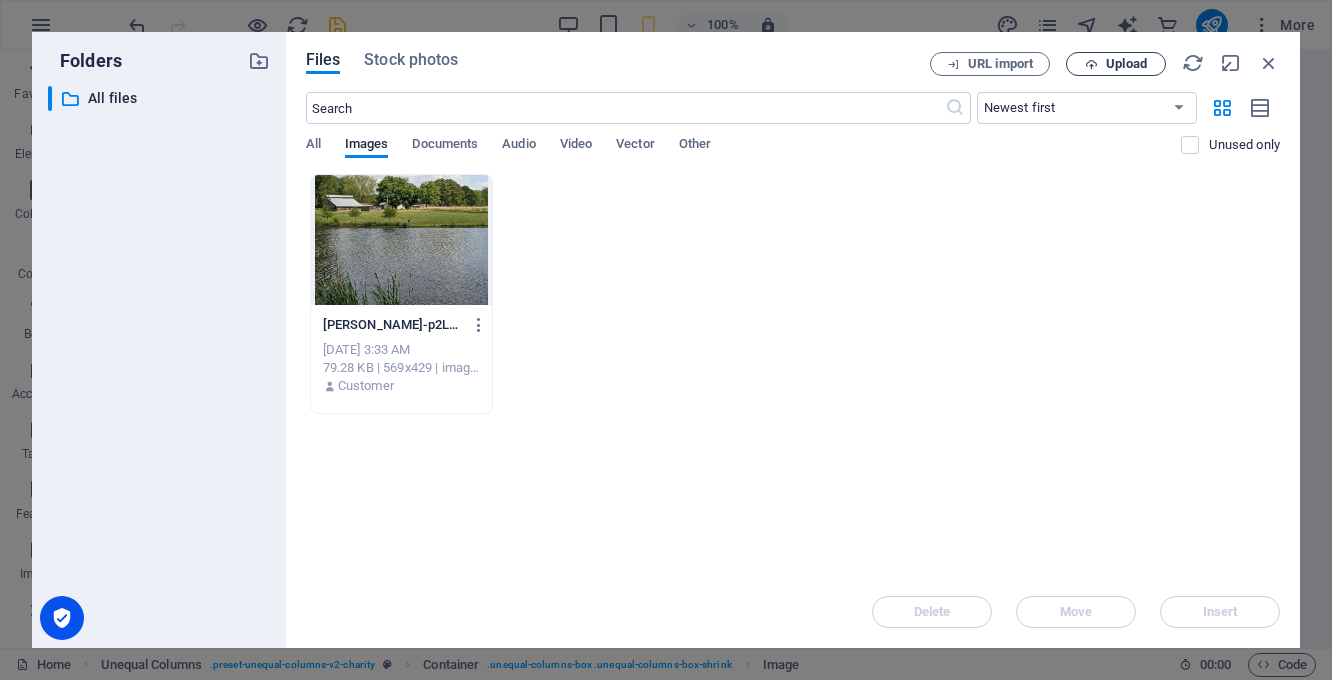 click on "Upload" at bounding box center [1116, 64] 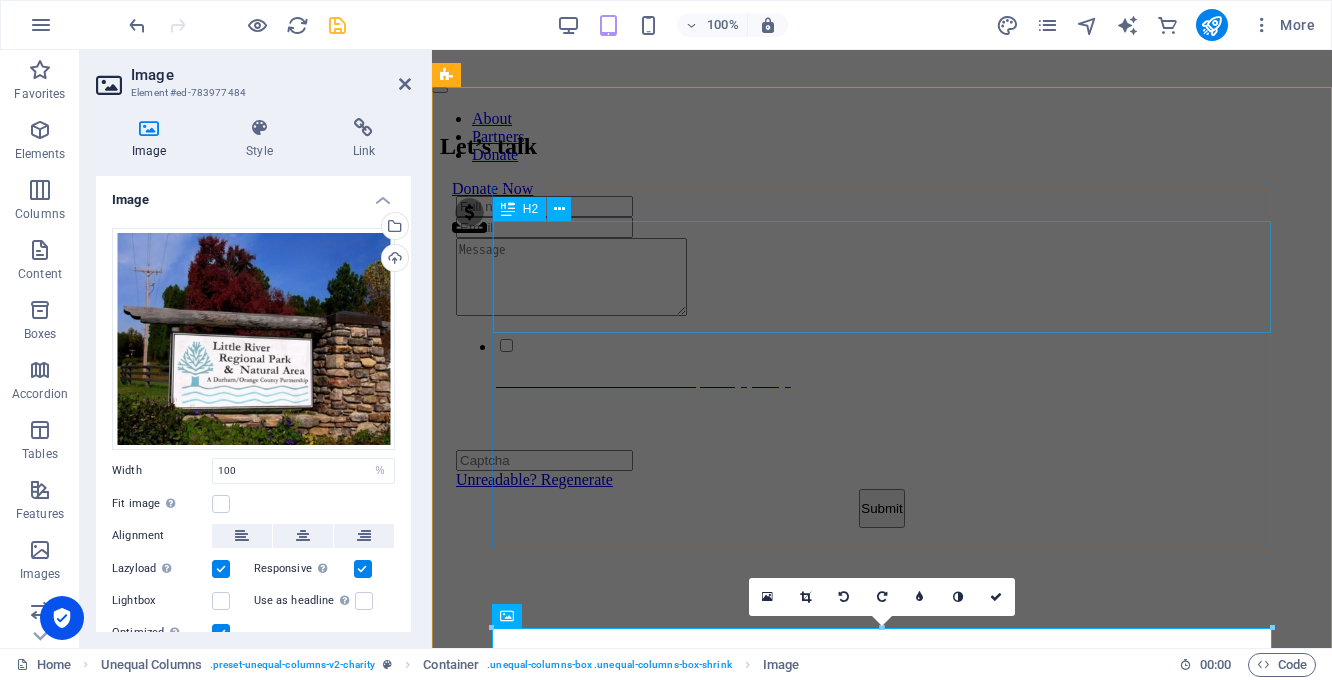 click on "Help for the Earth is the help for all of us" at bounding box center [882, 735] 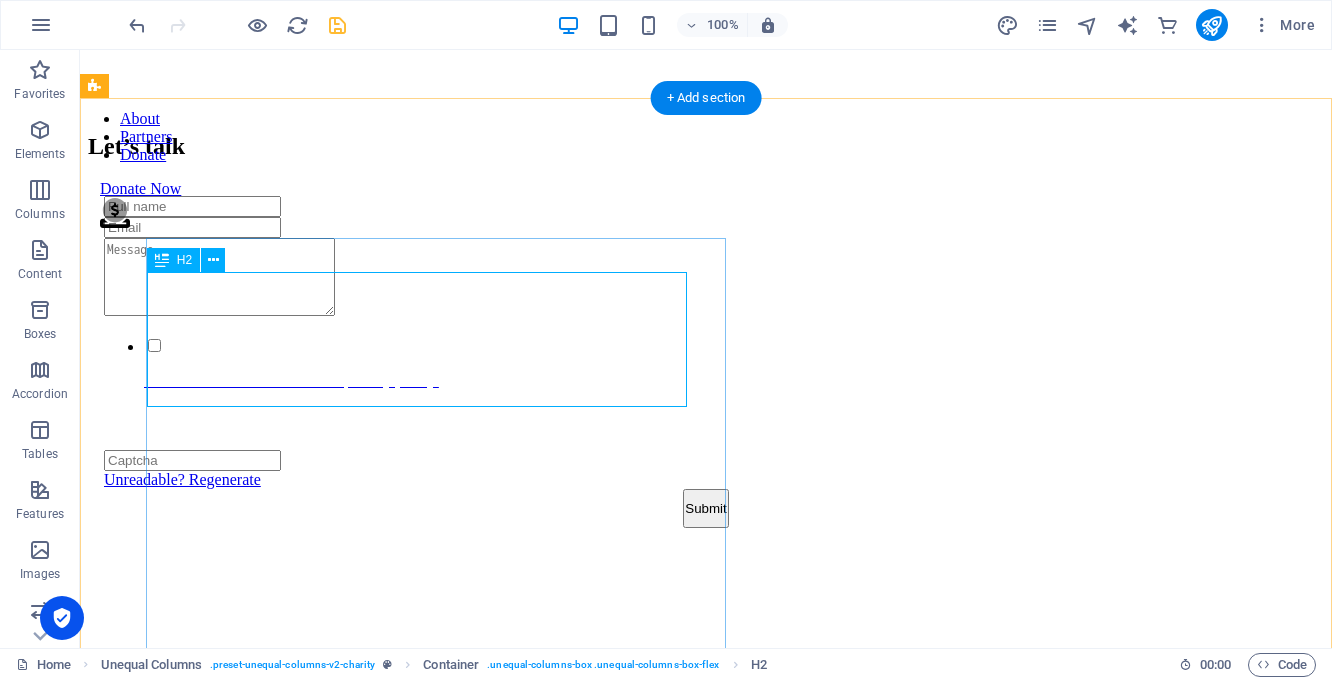 click on "Help for the Earth is the help for all of us" at bounding box center (706, 775) 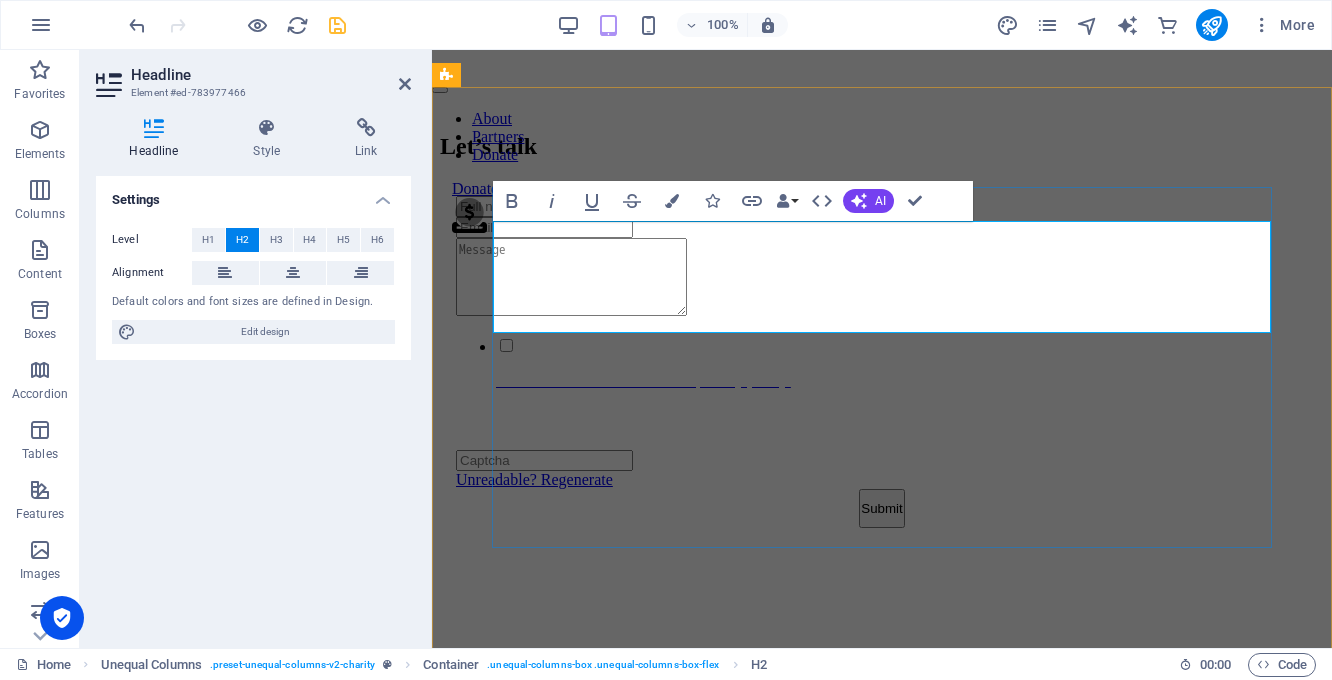scroll, scrollTop: 1297, scrollLeft: 0, axis: vertical 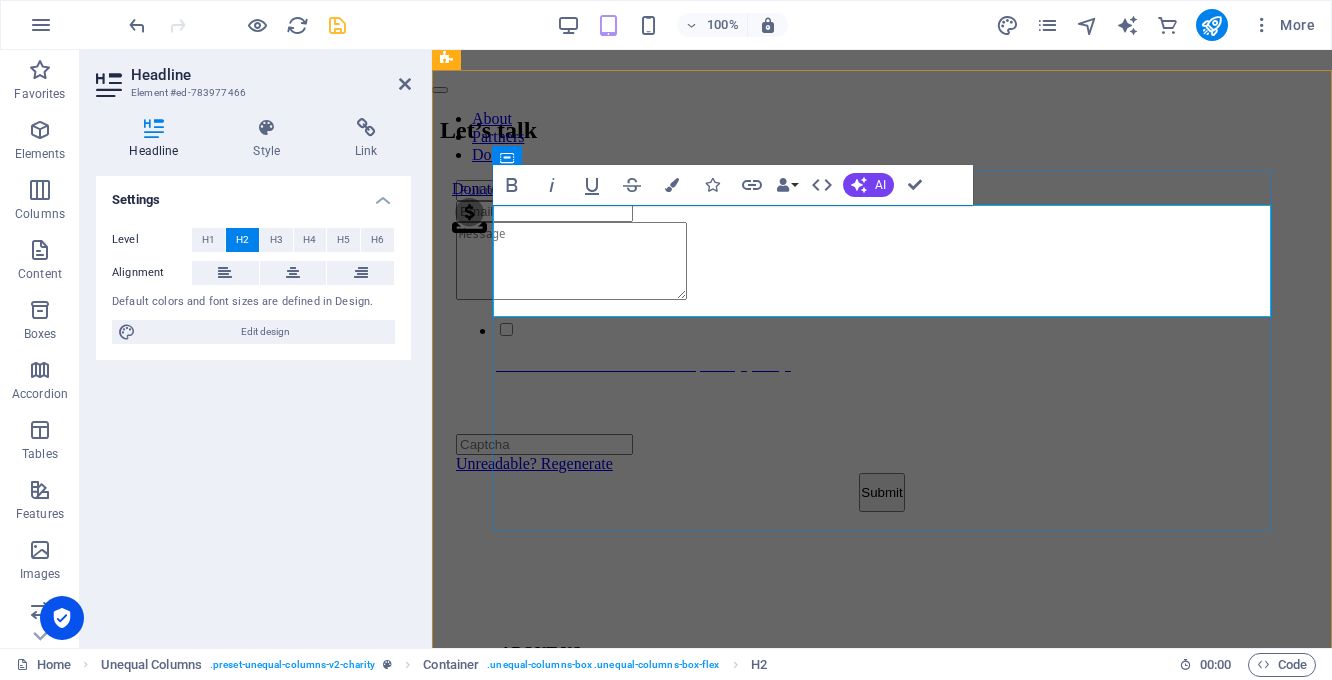 drag, startPoint x: 588, startPoint y: 306, endPoint x: 565, endPoint y: 290, distance: 28.01785 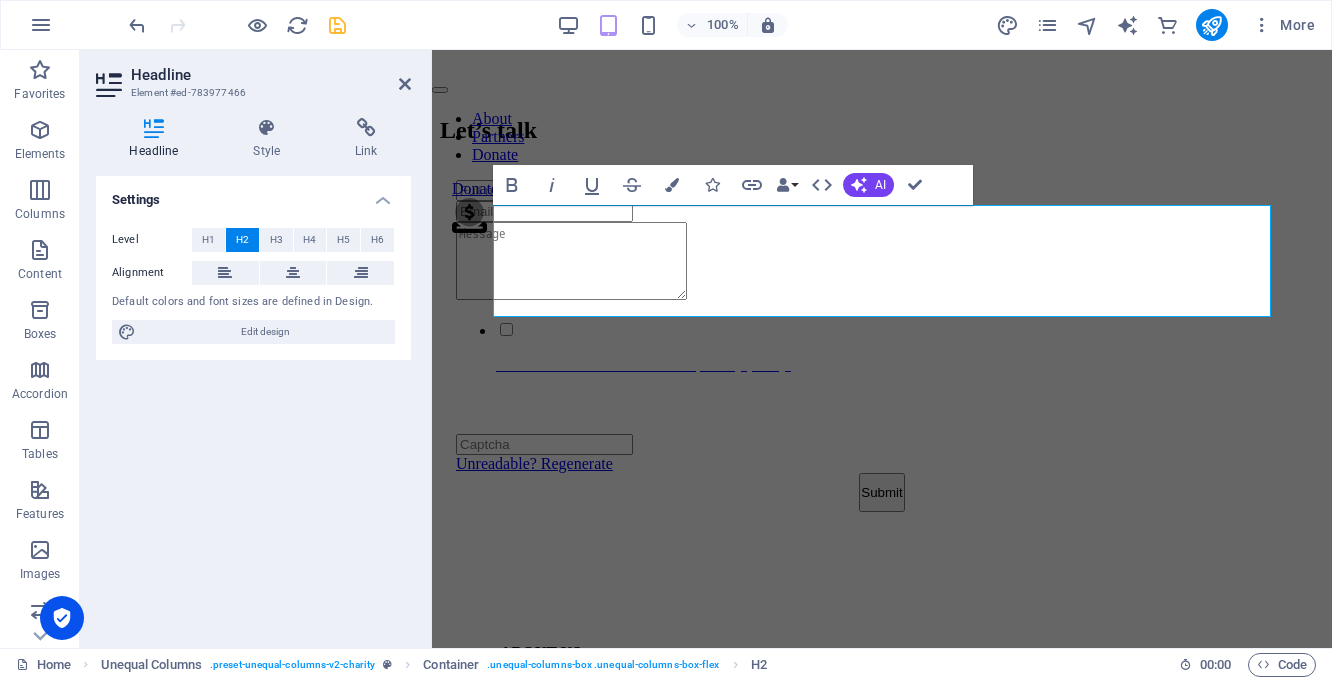 type 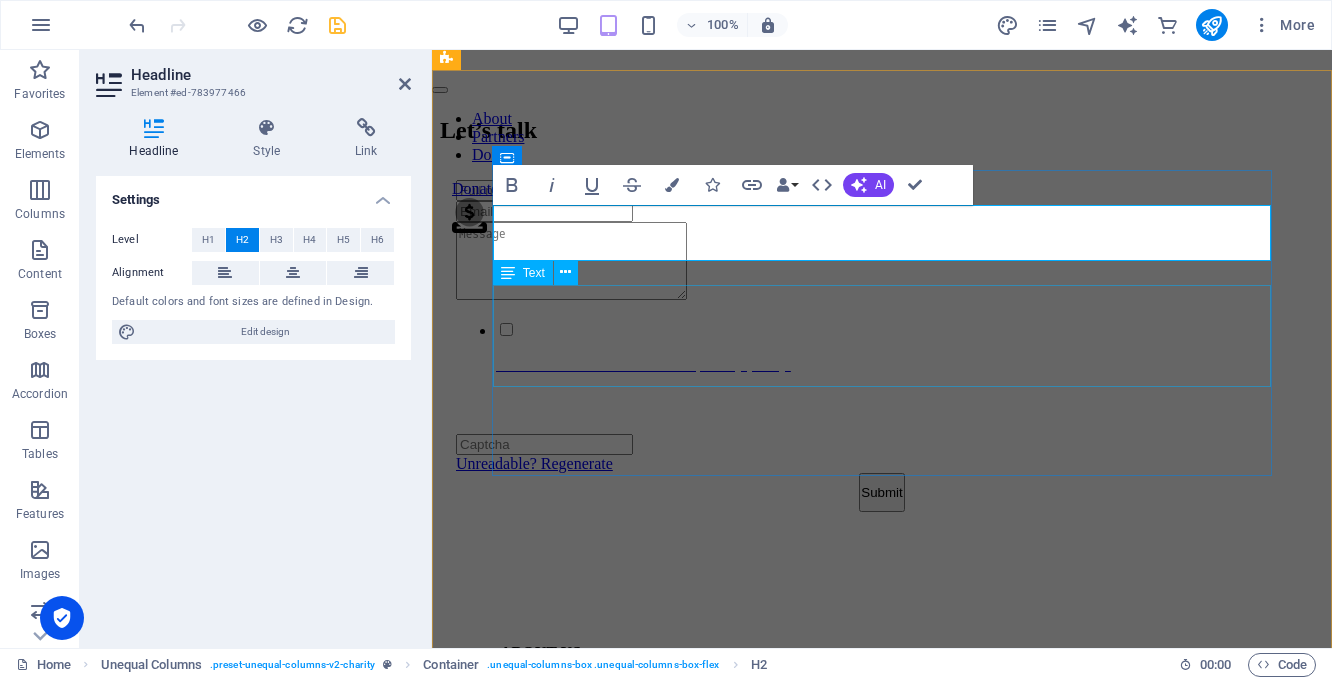 click on "Lorem ipsum dolor sit amet consectetur. Bibendum adipiscing morbi orci nibh eget posuere arcu volutpat nulla. Tortor cras suscipit augue sodales risus auctor. Fusce nunc vitae non dui ornare tellus nibh purus lectus. Lorem ipsum dolor sit amet consectetur. Bibendum adipiscing morbi orci nibh eget posuere arcu volutpat nulla. Tortor cras suscipit augue sodales risus auctor. Fusce nunc vitae non dui ornare tellus nibh purus lectus." at bounding box center [882, 829] 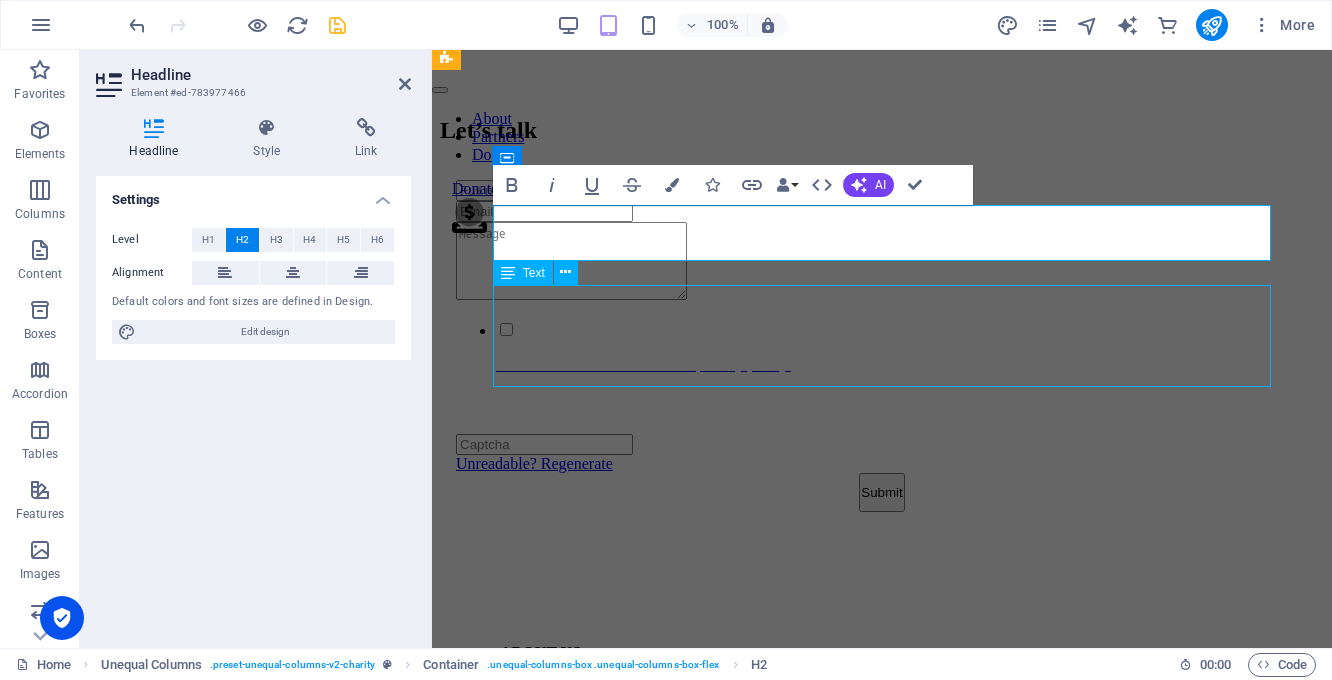click on "Lorem ipsum dolor sit amet consectetur. Bibendum adipiscing morbi orci nibh eget posuere arcu volutpat nulla. Tortor cras suscipit augue sodales risus auctor. Fusce nunc vitae non dui ornare tellus nibh purus lectus. Lorem ipsum dolor sit amet consectetur. Bibendum adipiscing morbi orci nibh eget posuere arcu volutpat nulla. Tortor cras suscipit augue sodales risus auctor. Fusce nunc vitae non dui ornare tellus nibh purus lectus." at bounding box center [882, 829] 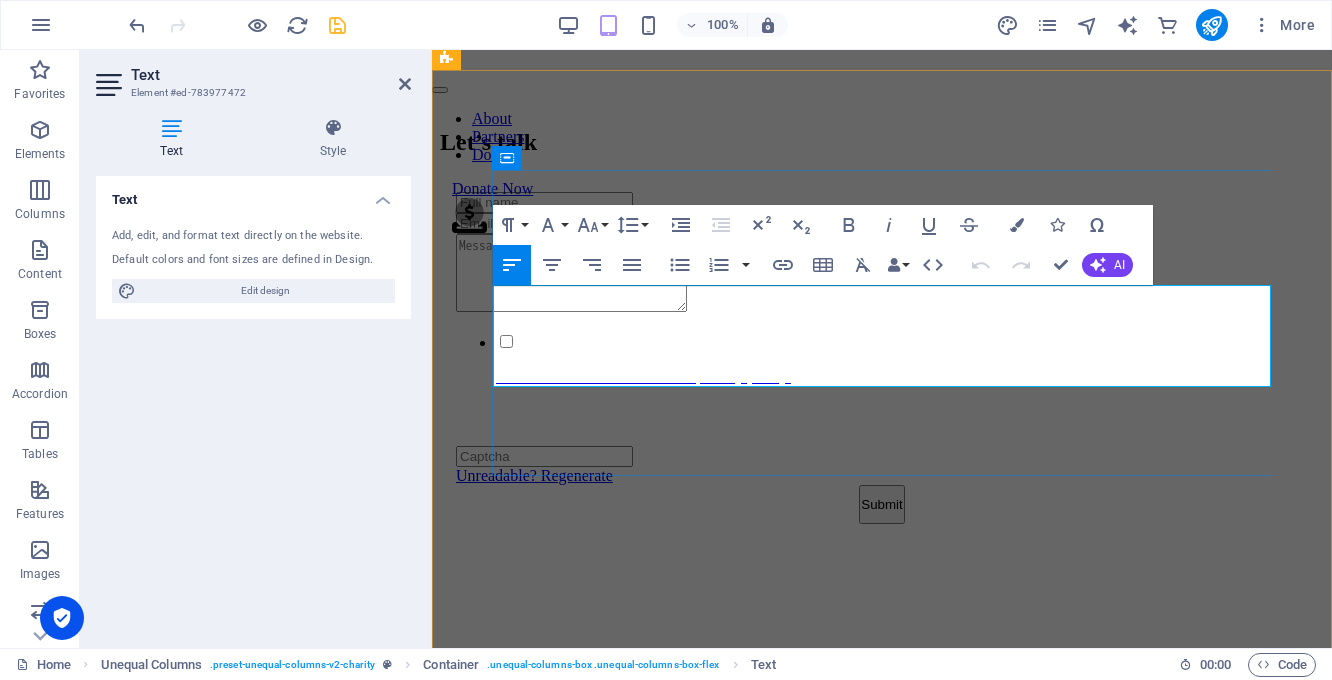 drag, startPoint x: 497, startPoint y: 299, endPoint x: 1171, endPoint y: 373, distance: 678.0502 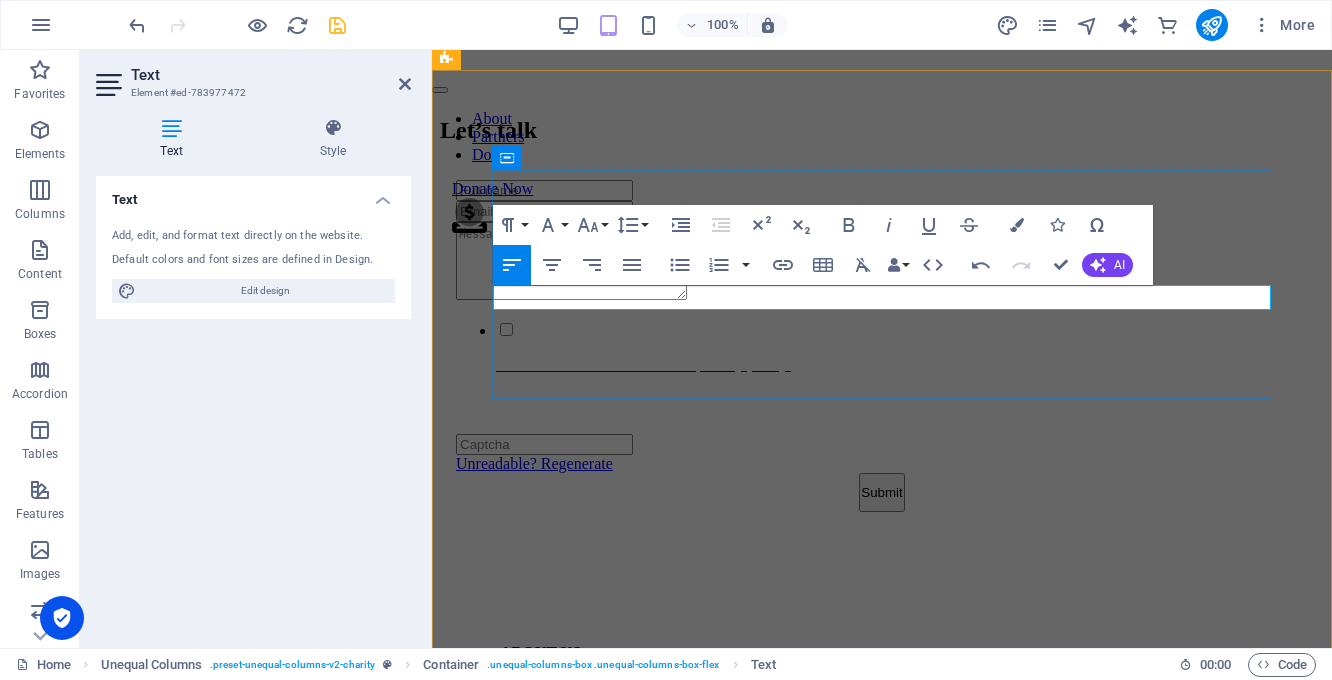 click at bounding box center (882, 802) 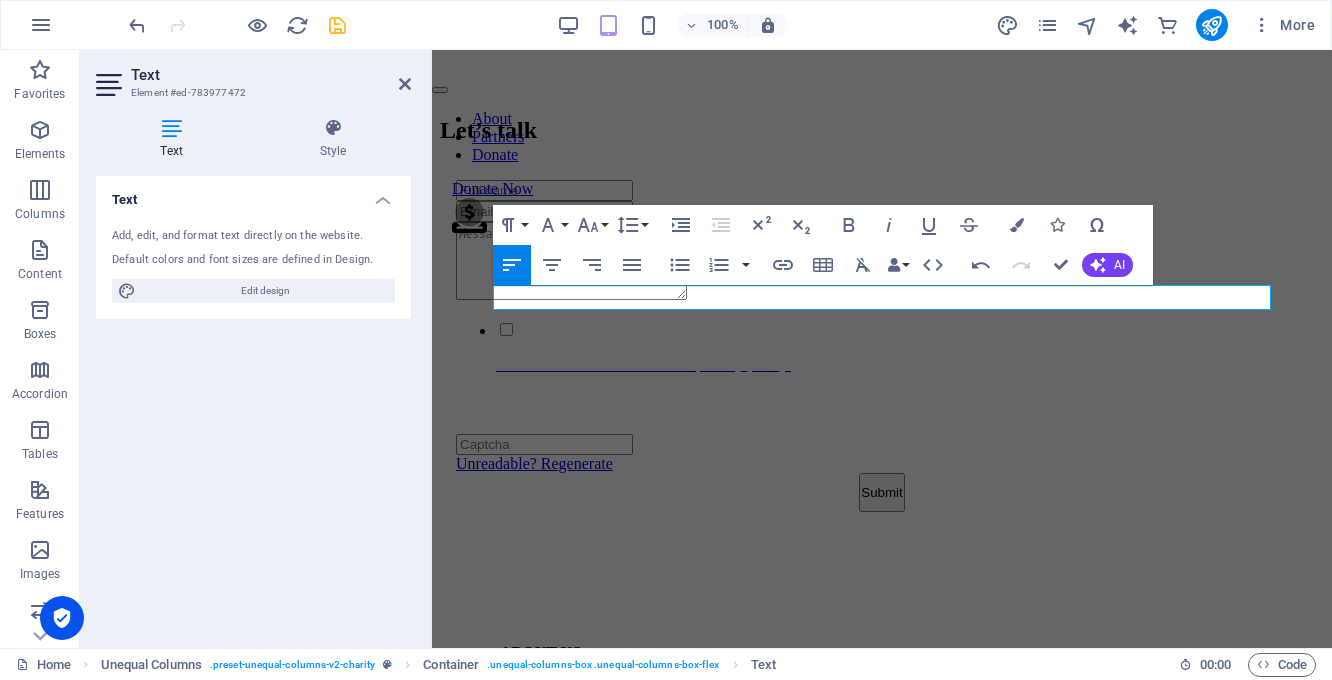 type 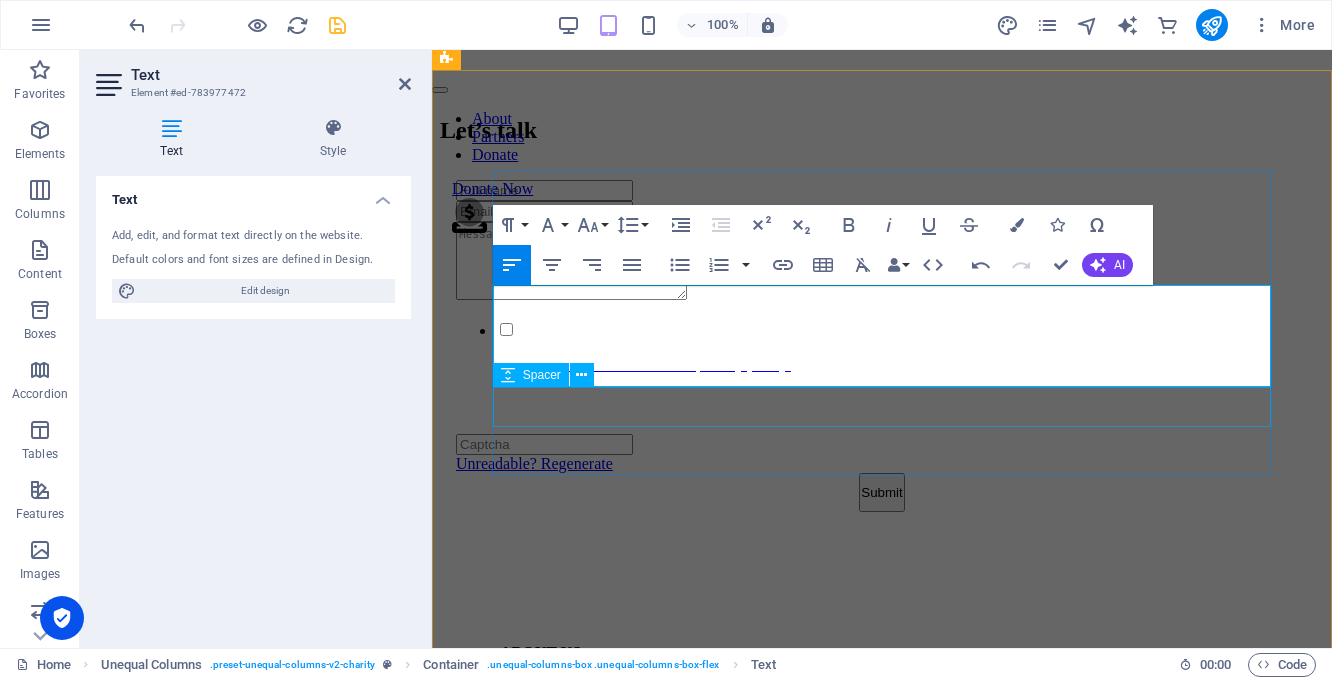 click at bounding box center (882, 901) 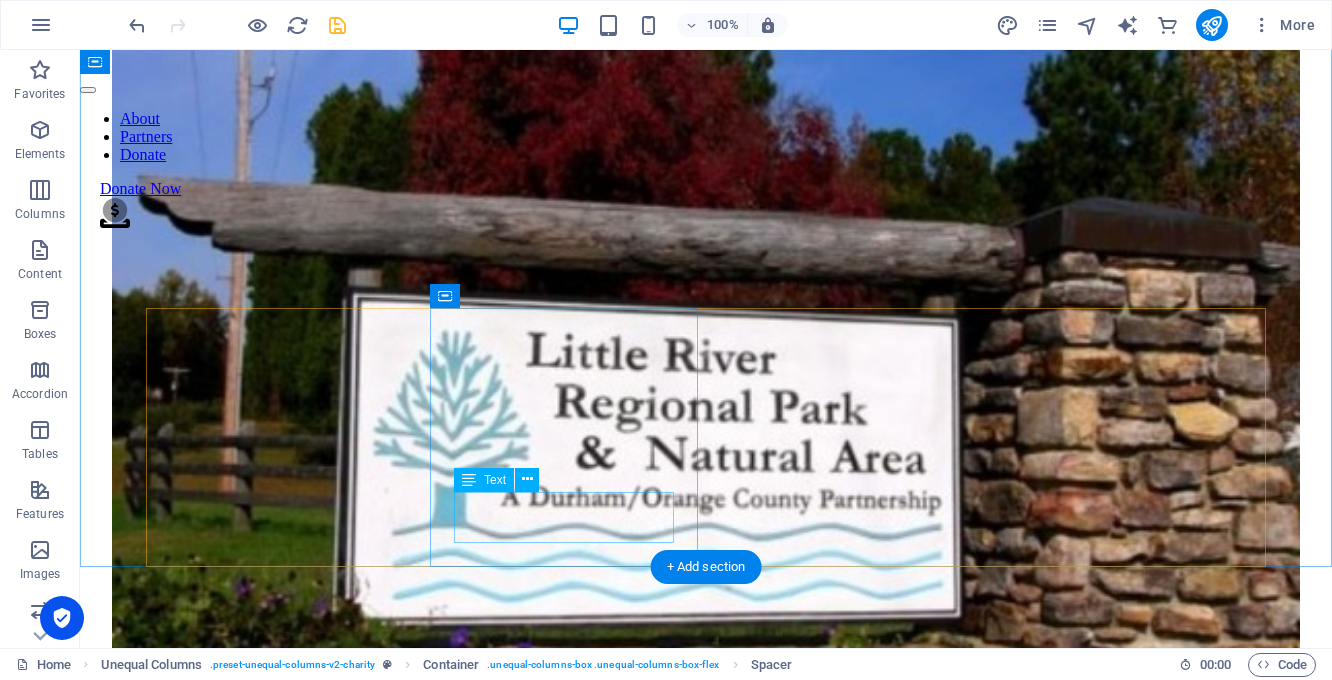 scroll, scrollTop: 2396, scrollLeft: 0, axis: vertical 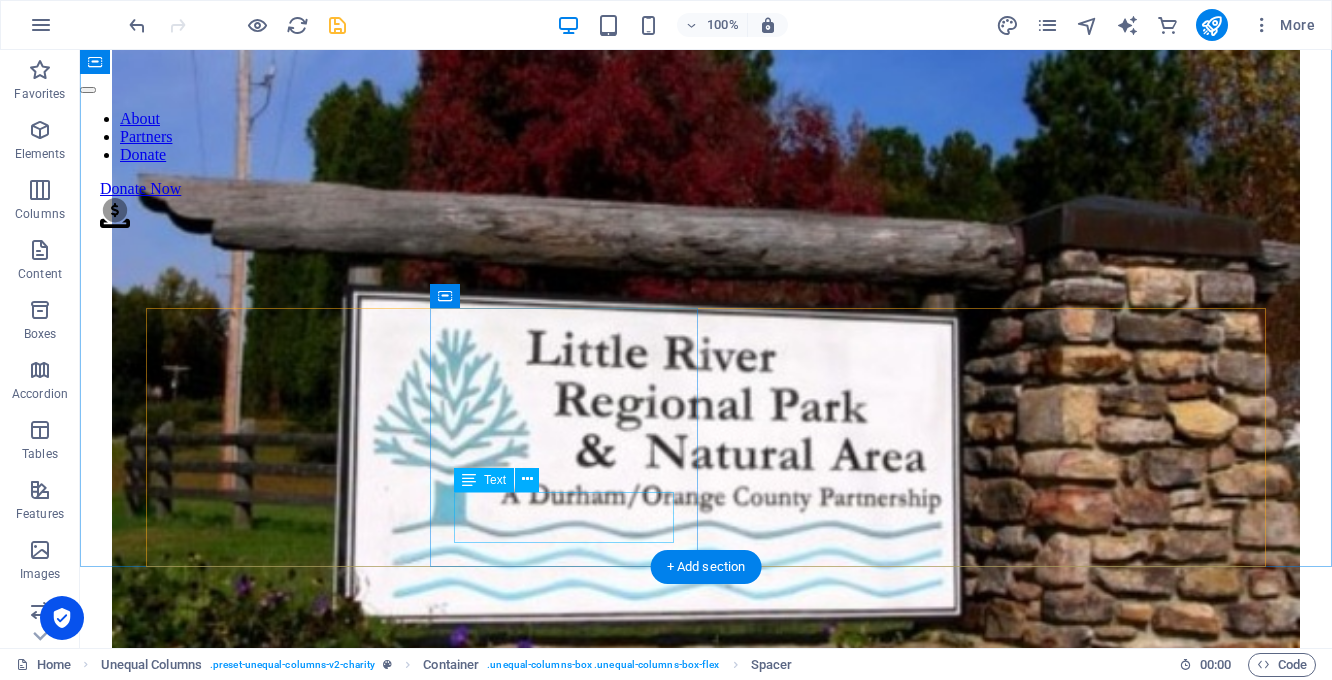 click on "Lorem ipsum dolor sit amet consectetur bibendum" at bounding box center [706, 2205] 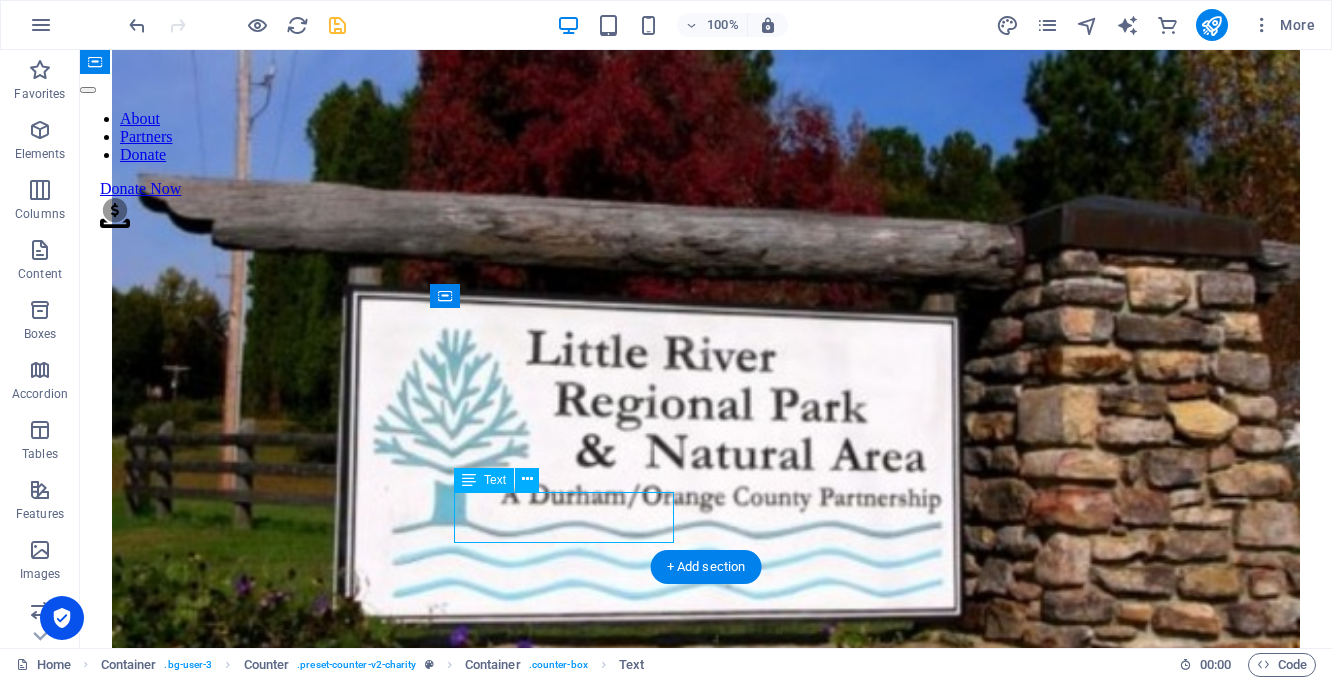 click on "Lorem ipsum dolor sit amet consectetur bibendum" at bounding box center [706, 2205] 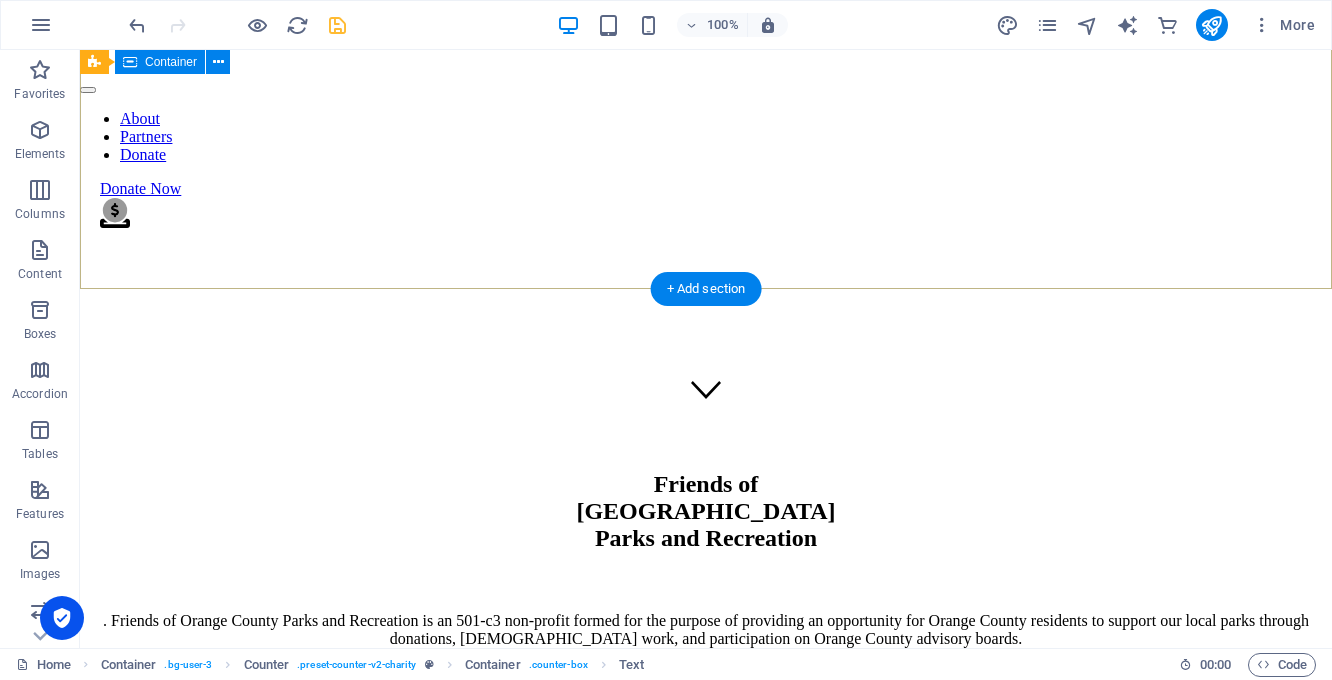 scroll, scrollTop: 0, scrollLeft: 0, axis: both 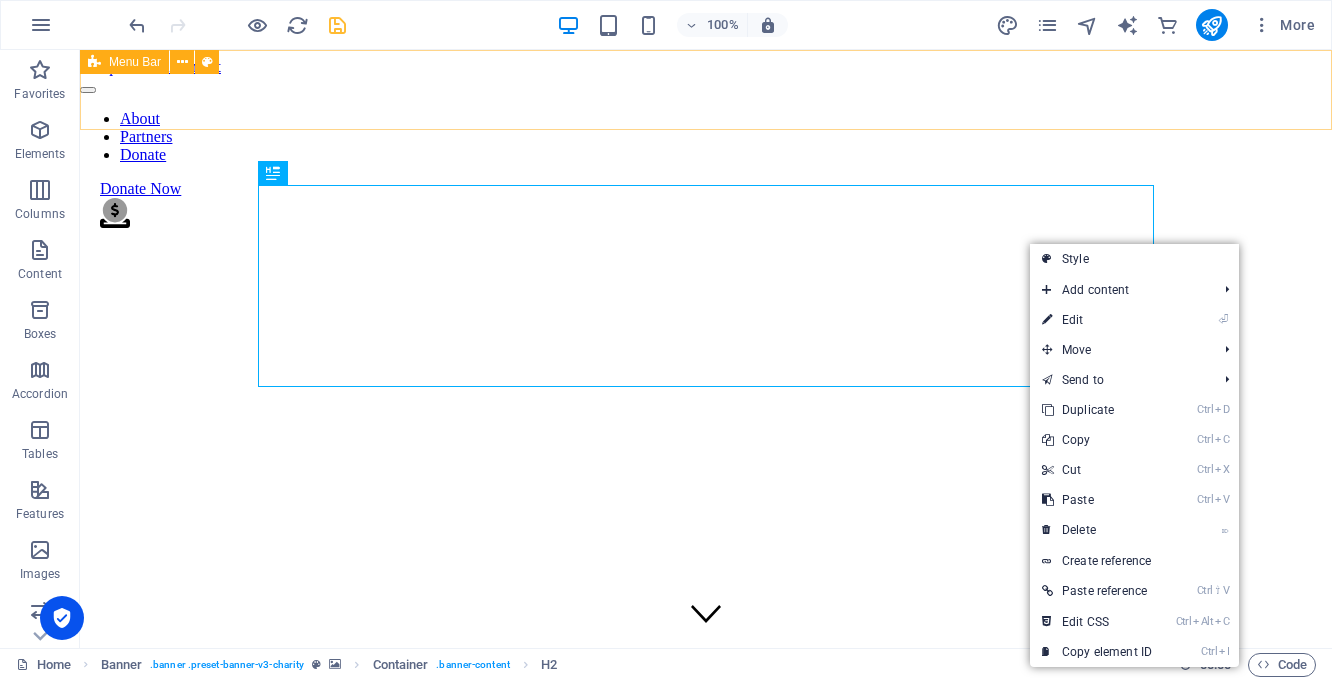 click on "About Partners Donate Donate Now .fa-secondary{opacity:.4}" at bounding box center [706, 154] 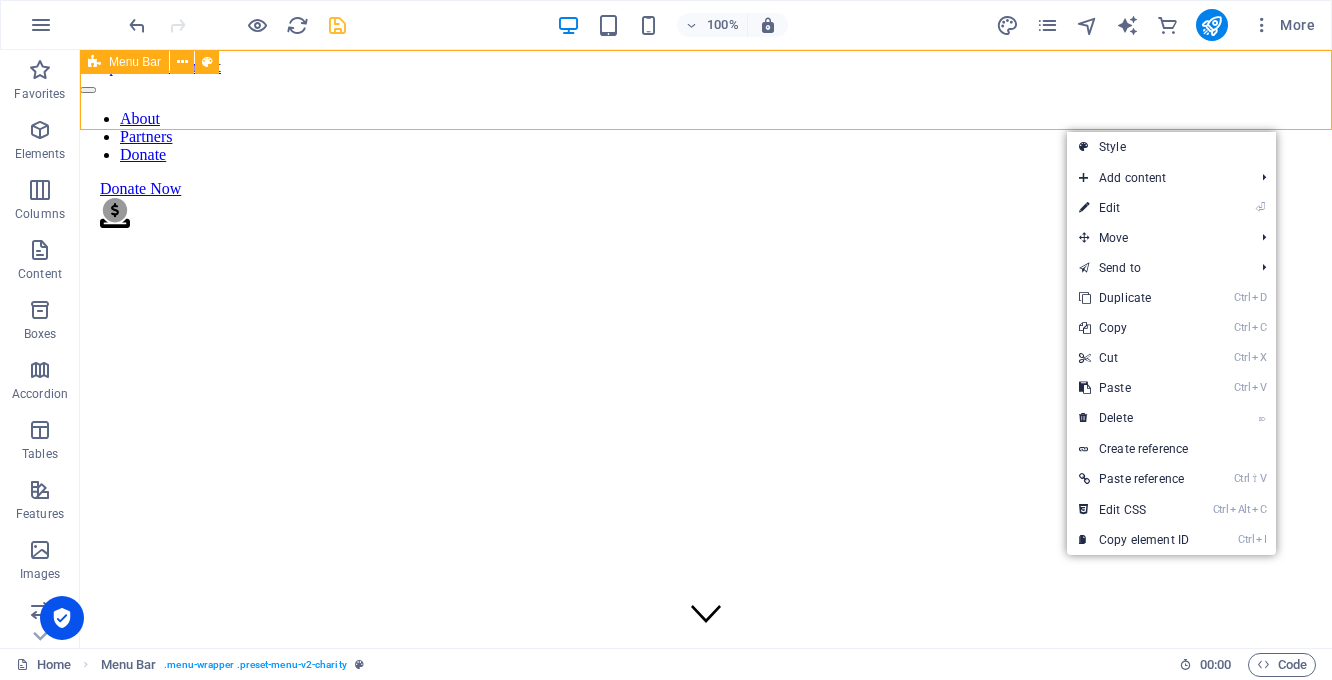 click on "About Partners Donate Donate Now .fa-secondary{opacity:.4}" at bounding box center (706, 154) 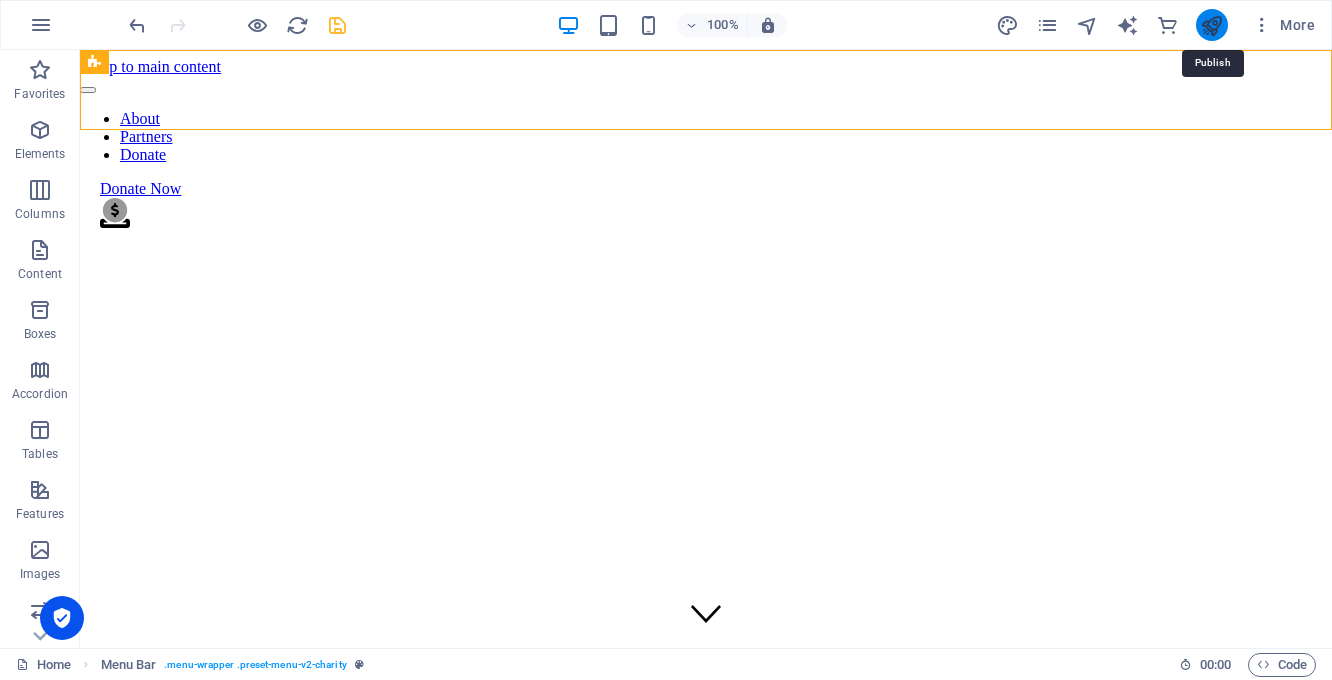 click at bounding box center [1211, 25] 